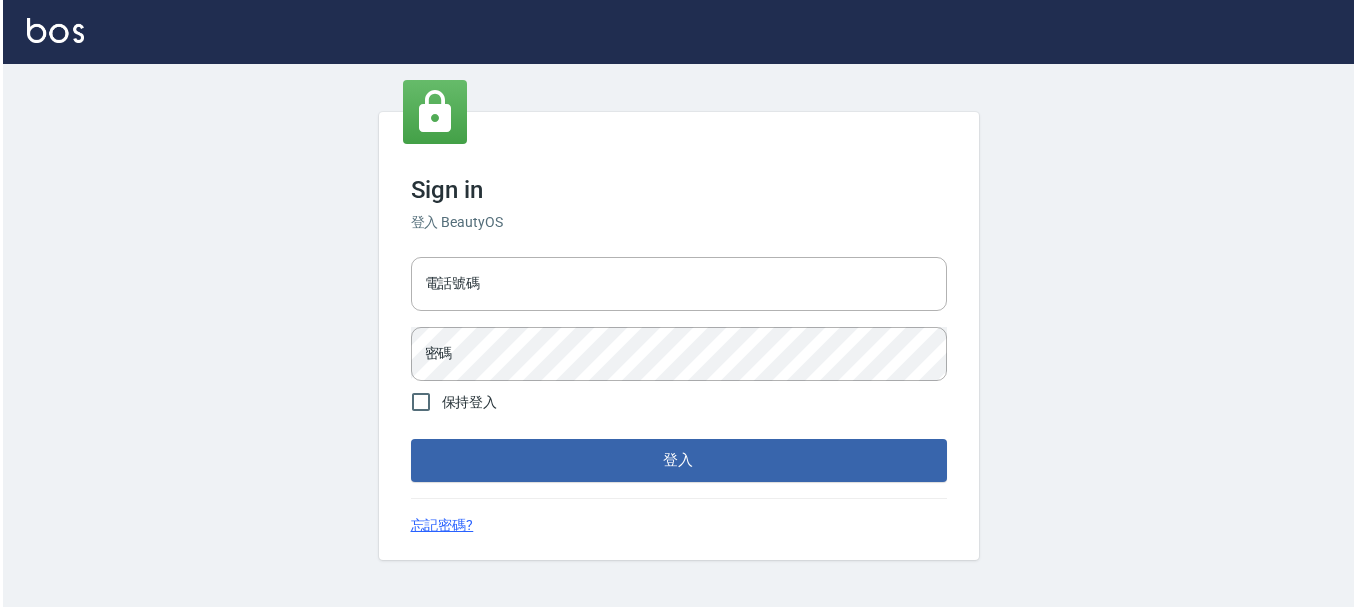 scroll, scrollTop: 0, scrollLeft: 0, axis: both 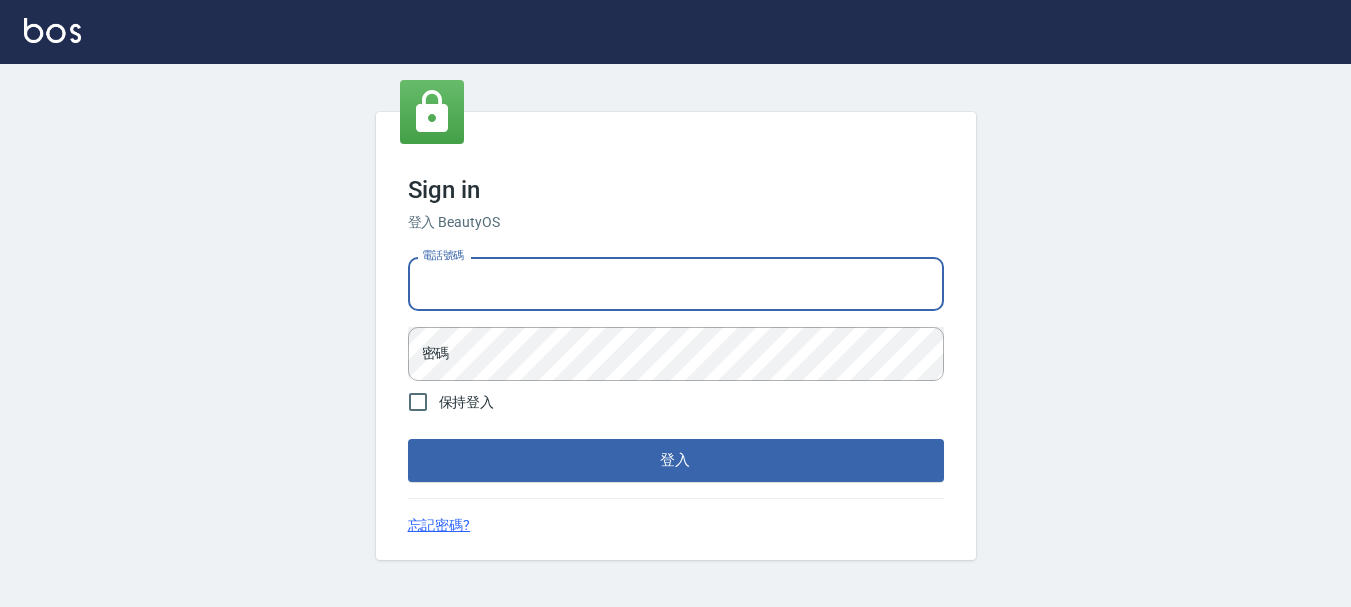 click on "電話號碼" at bounding box center [676, 284] 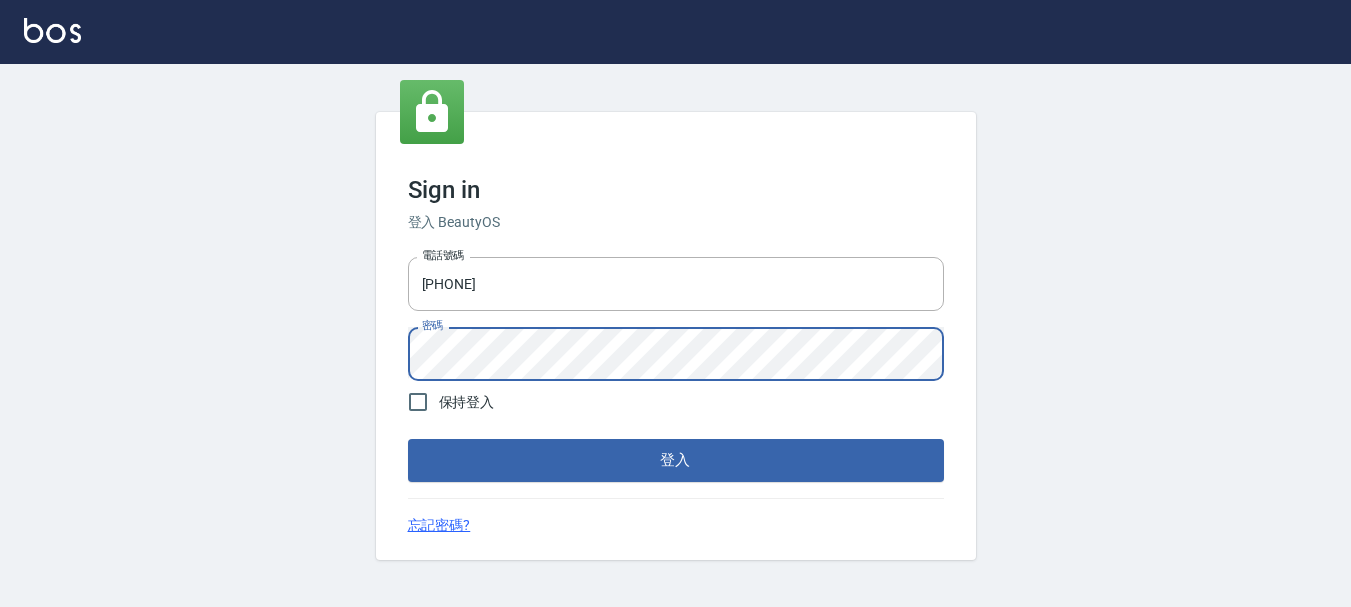 click on "登入" at bounding box center [676, 460] 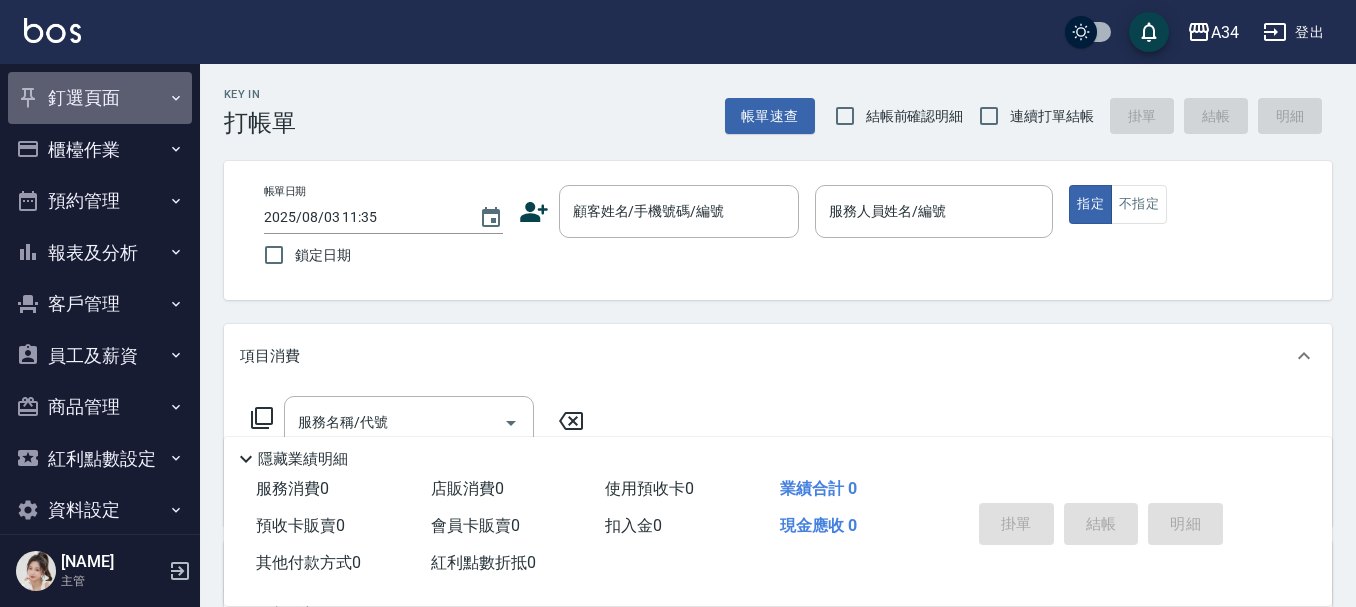 click on "釘選頁面" at bounding box center [100, 98] 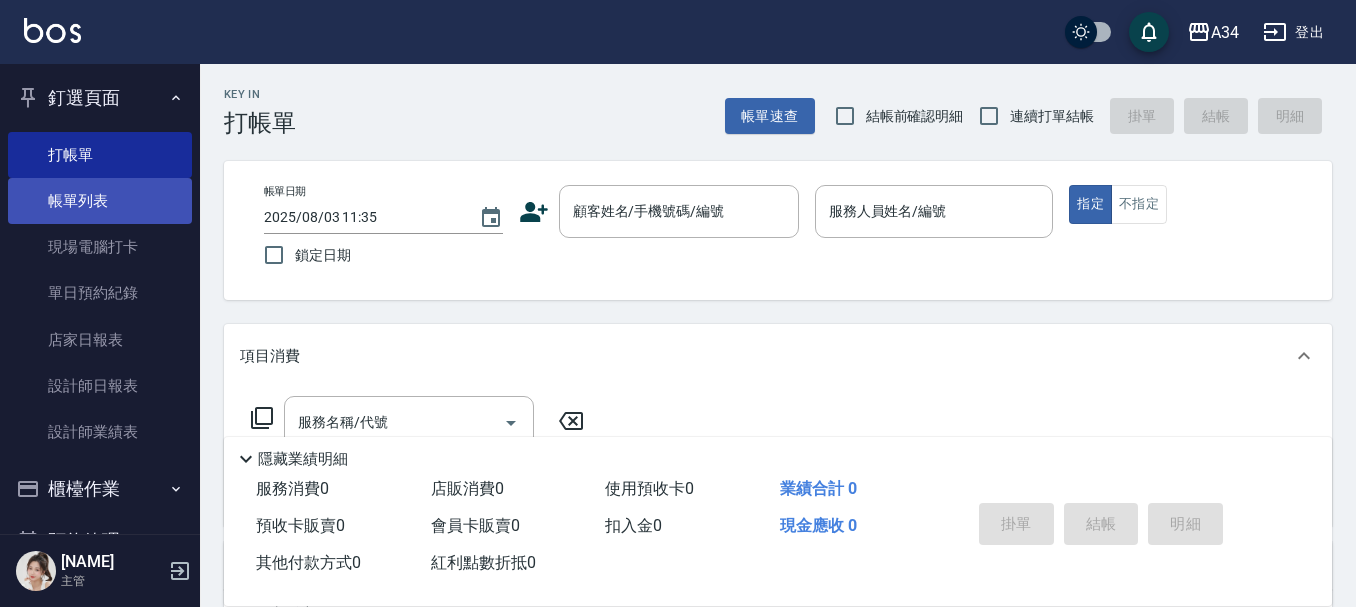 click on "帳單列表" at bounding box center [100, 201] 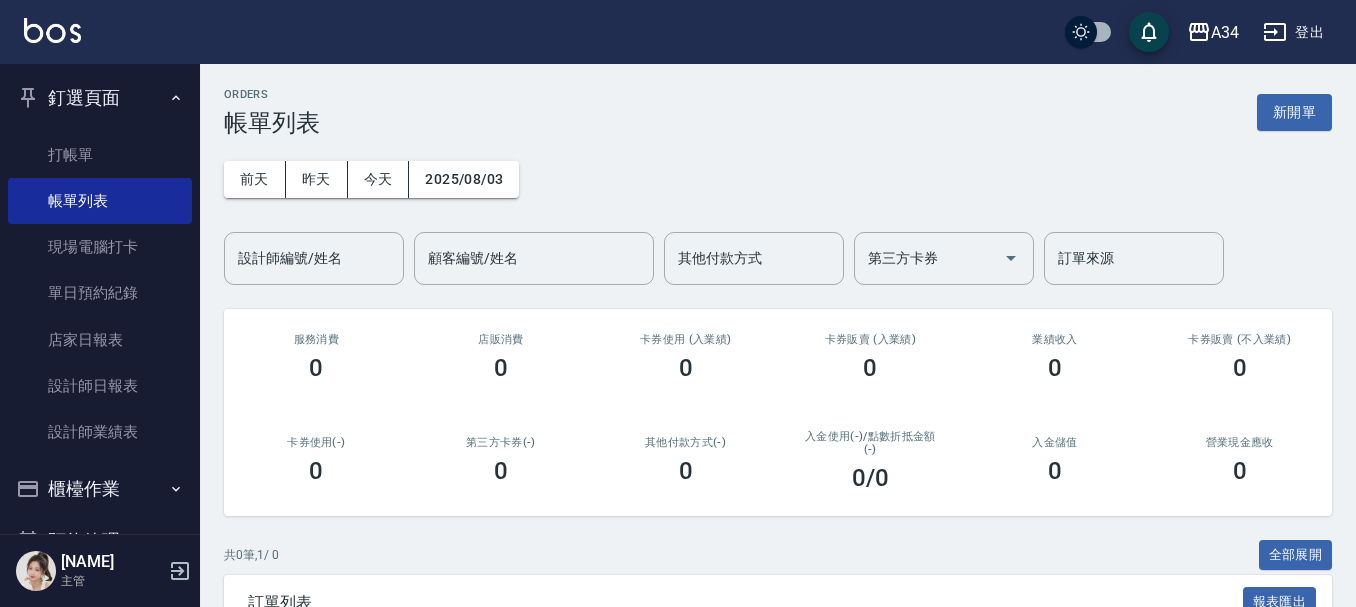 click on "釘選頁面" at bounding box center (100, 98) 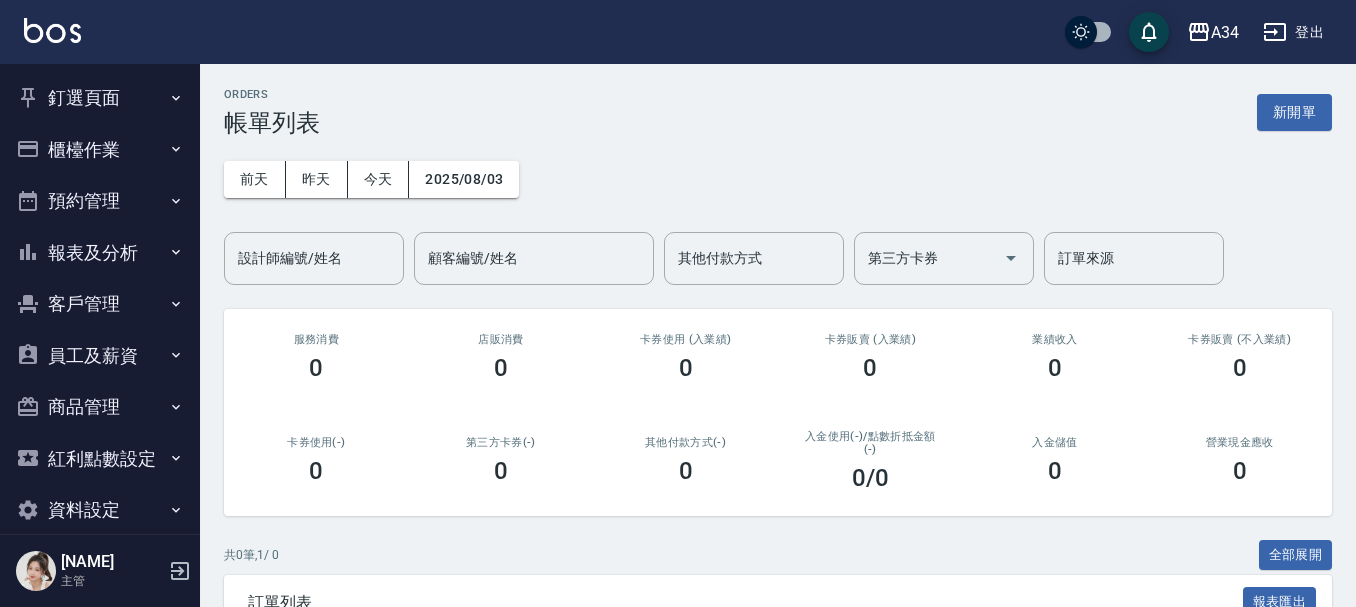 click on "釘選頁面" at bounding box center (100, 98) 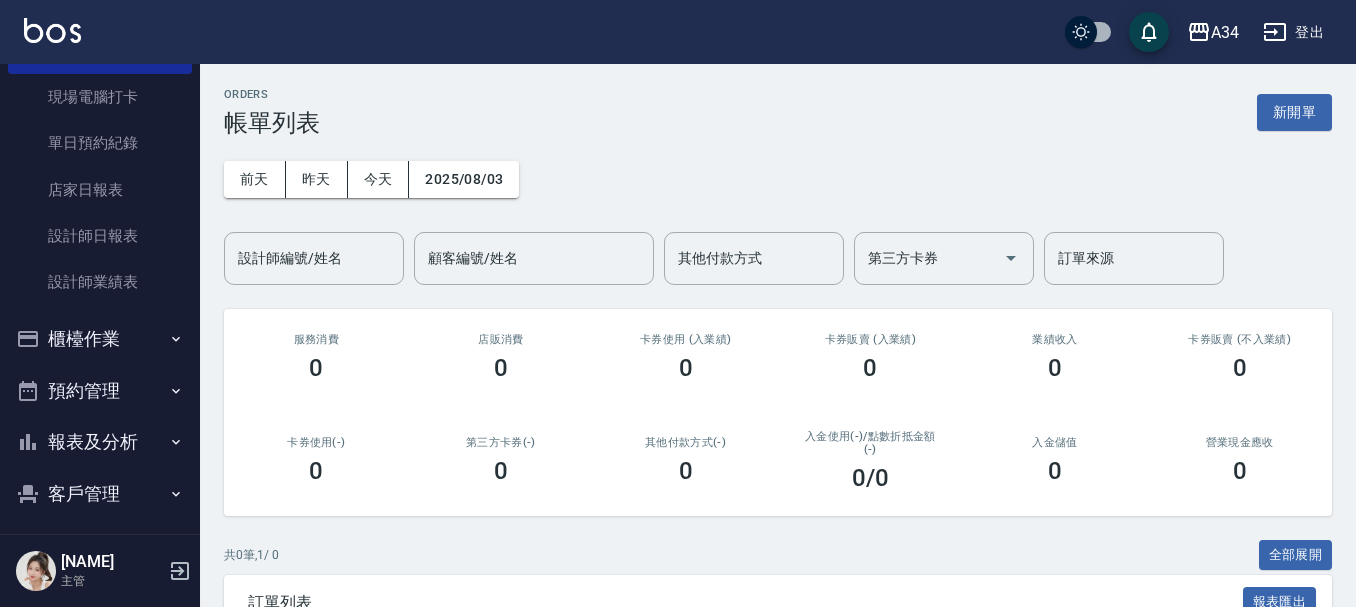 scroll, scrollTop: 200, scrollLeft: 0, axis: vertical 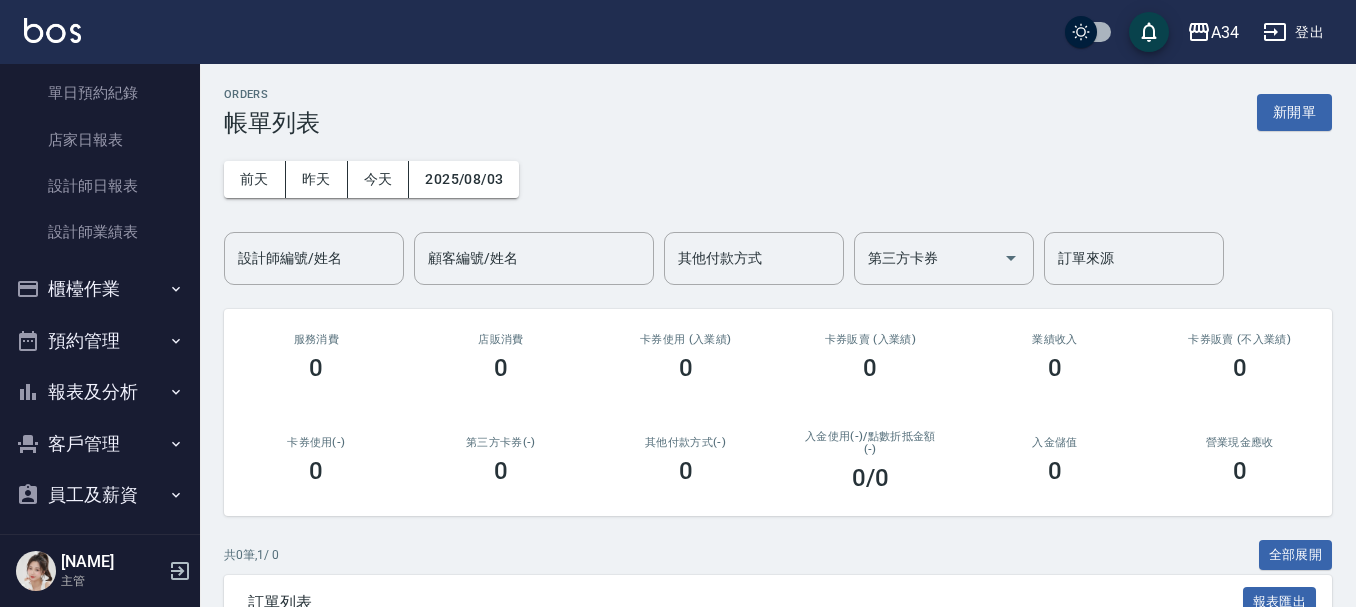click on "預約管理" at bounding box center (100, 341) 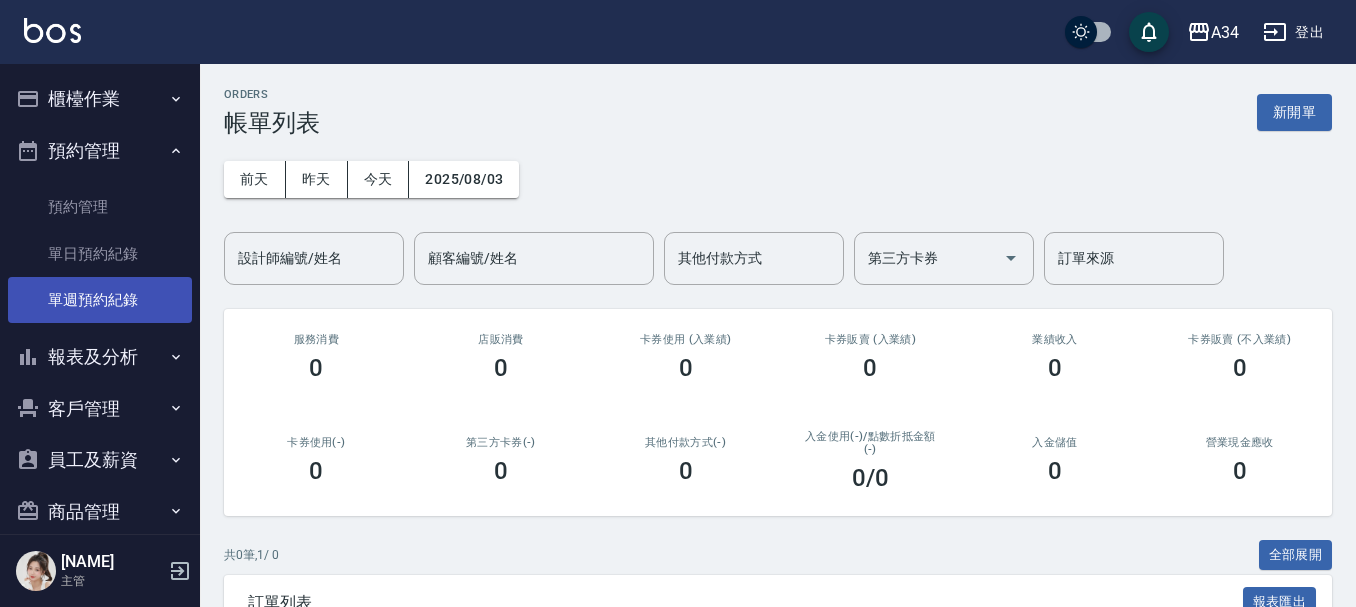 scroll, scrollTop: 400, scrollLeft: 0, axis: vertical 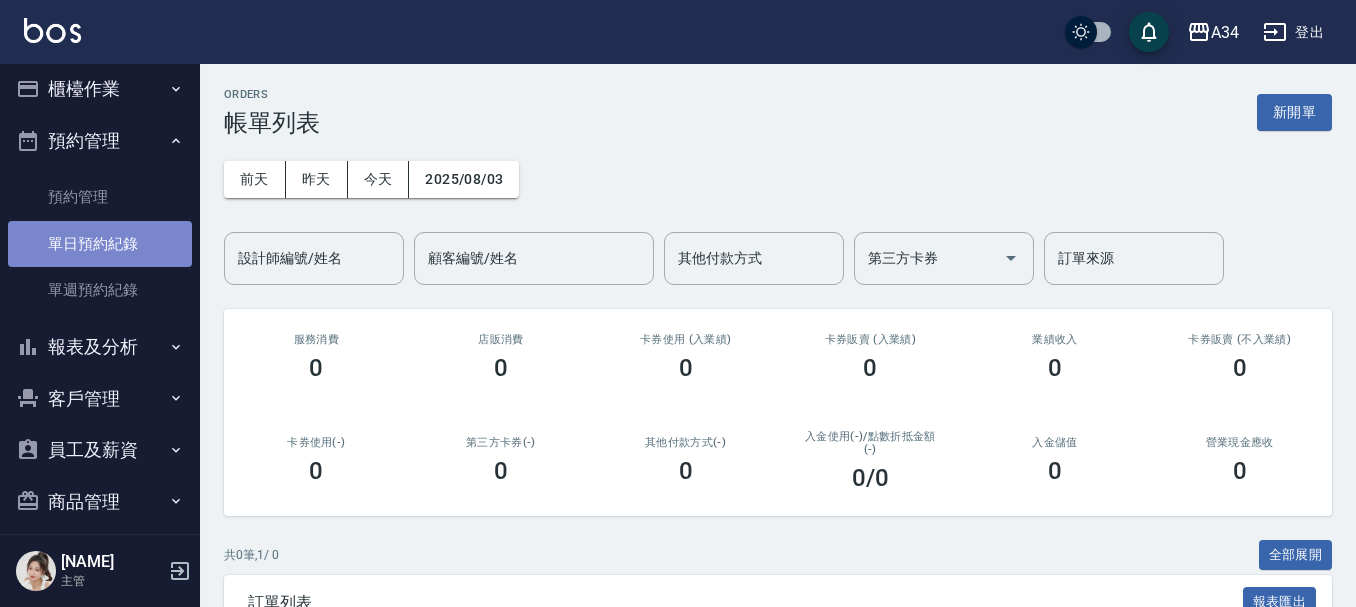 click on "單日預約紀錄" at bounding box center (100, 244) 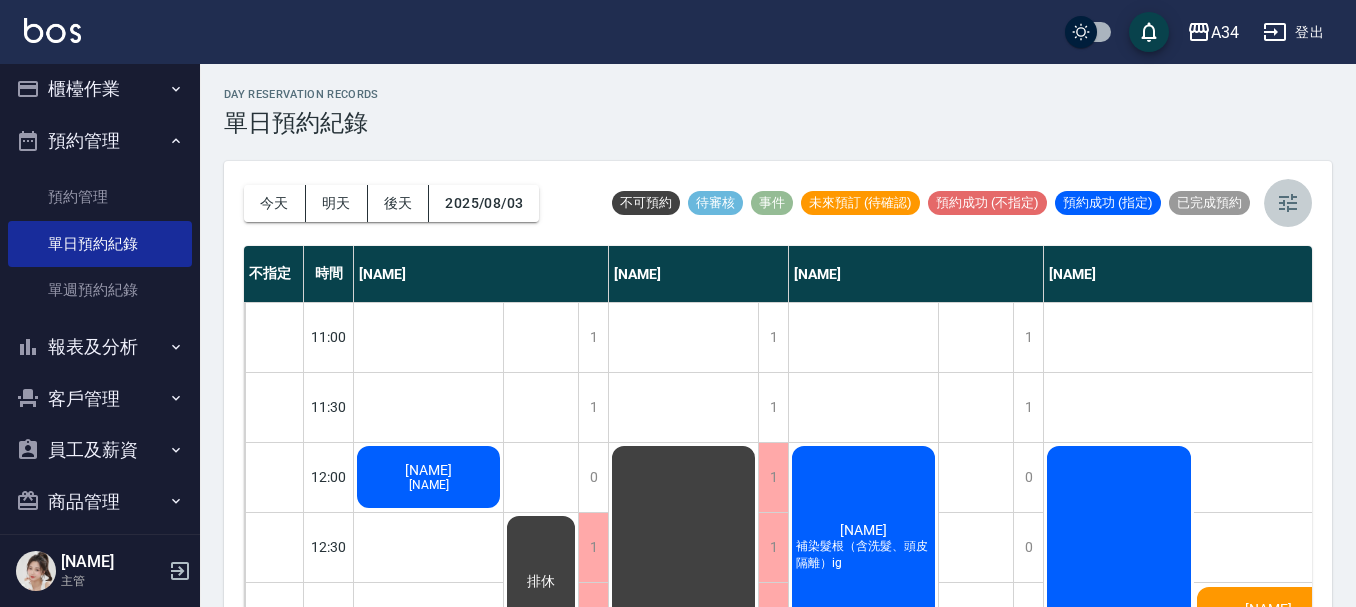 click 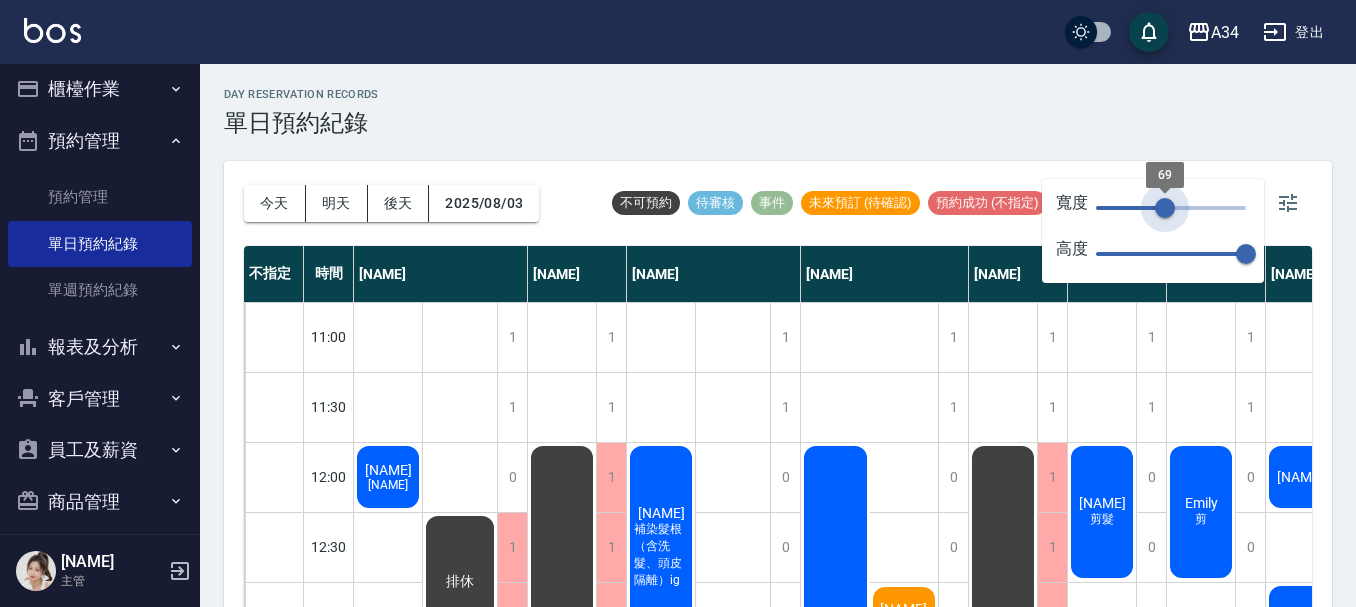 drag, startPoint x: 1241, startPoint y: 209, endPoint x: 1157, endPoint y: 215, distance: 84.21401 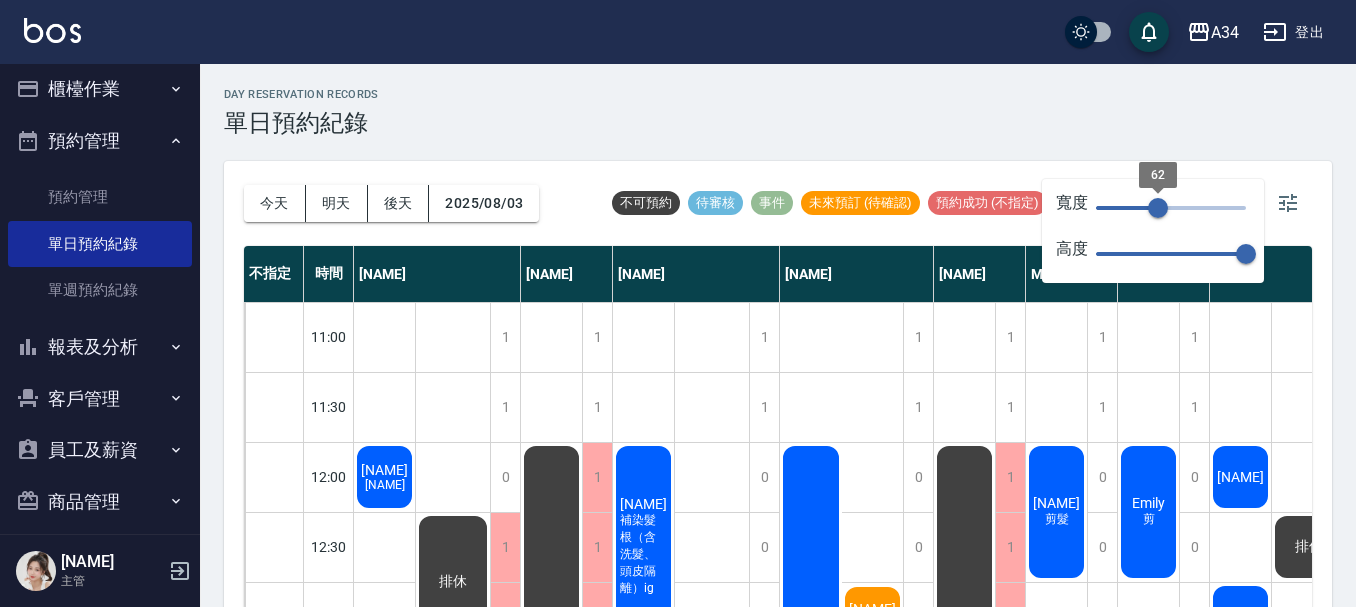 type on "62" 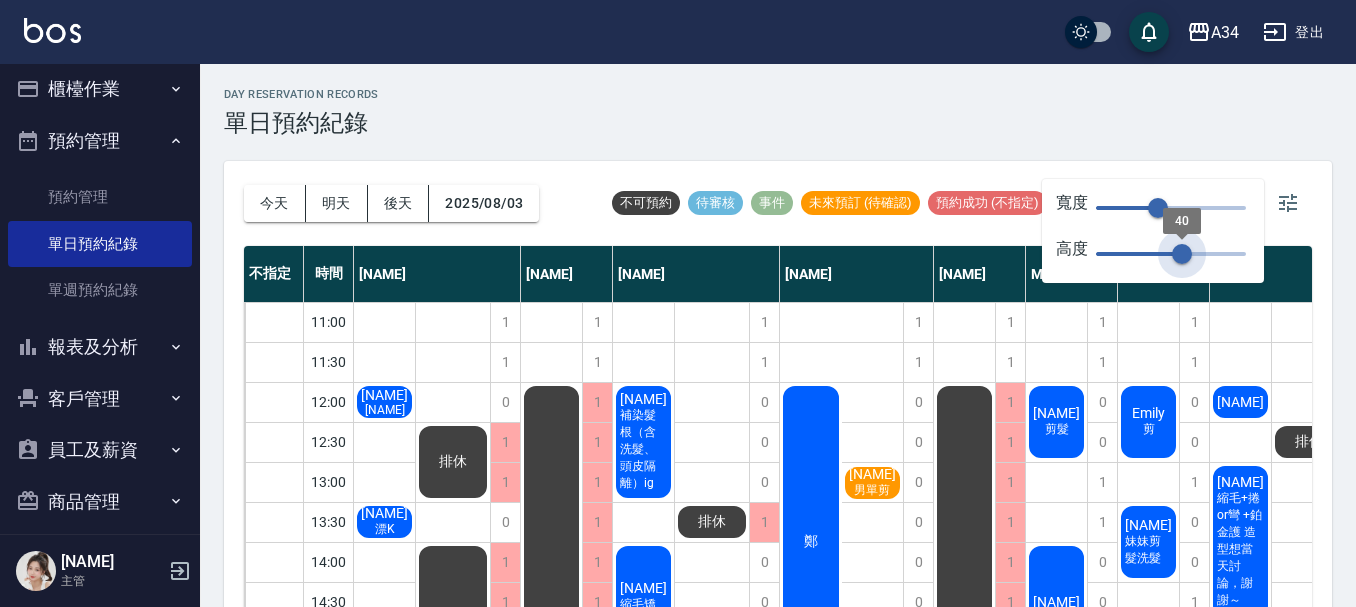 drag, startPoint x: 1241, startPoint y: 253, endPoint x: 1149, endPoint y: 260, distance: 92.26592 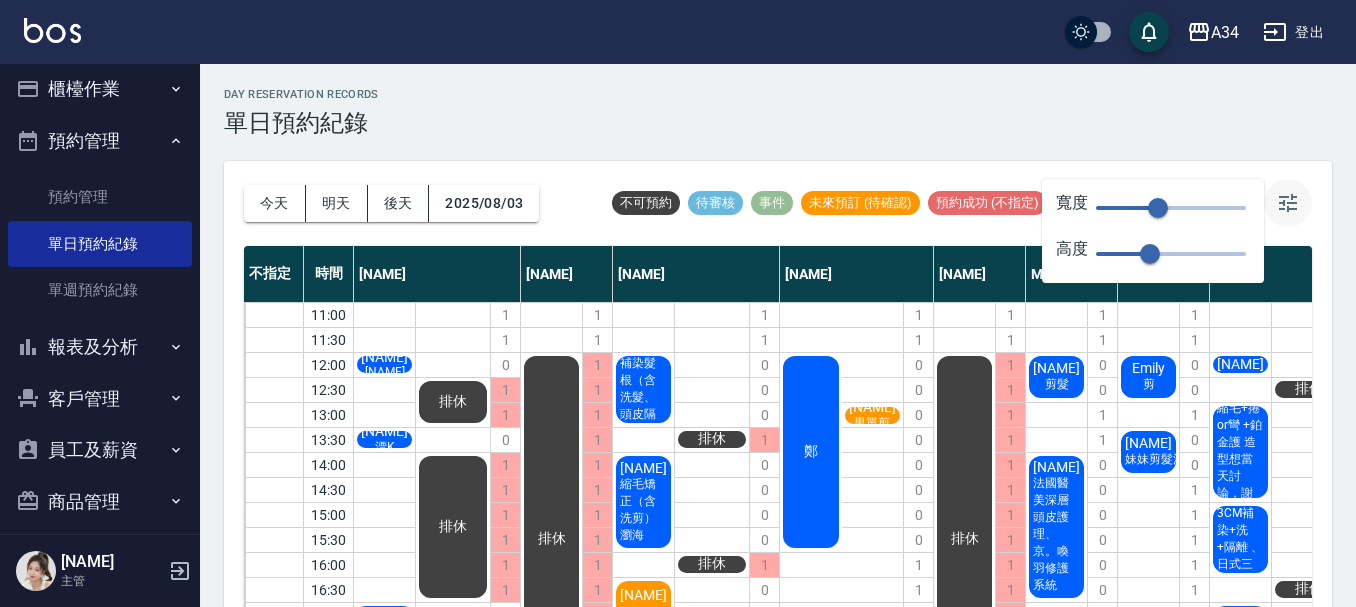 click 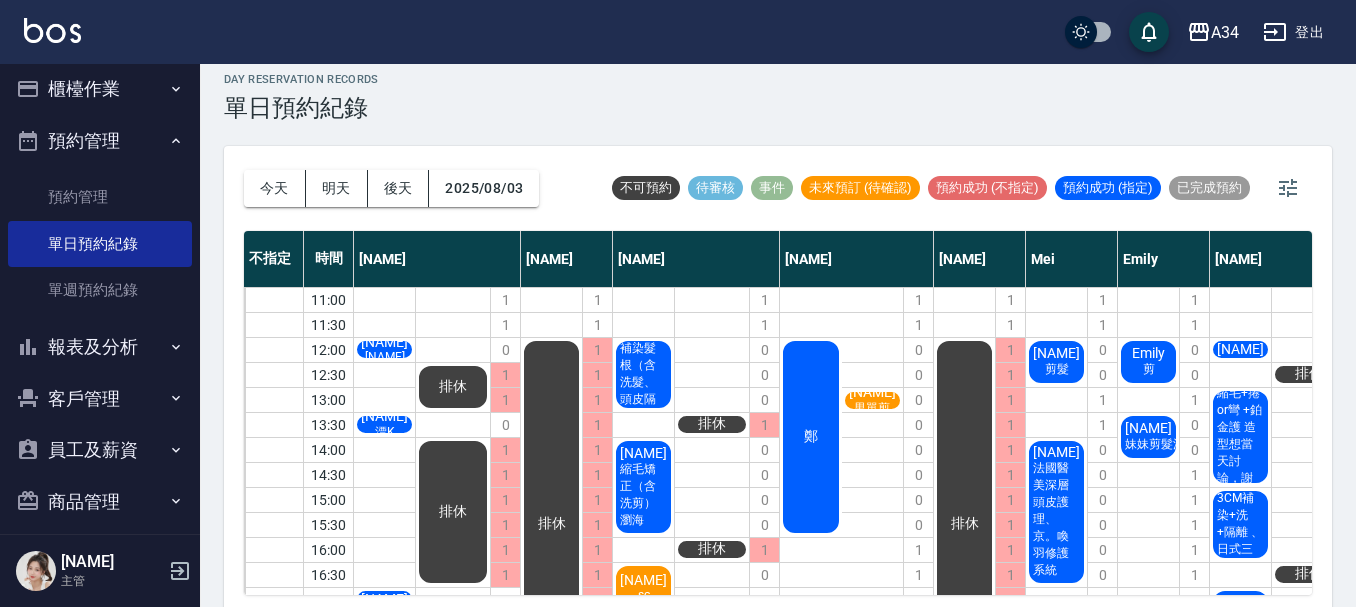 scroll, scrollTop: 23, scrollLeft: 0, axis: vertical 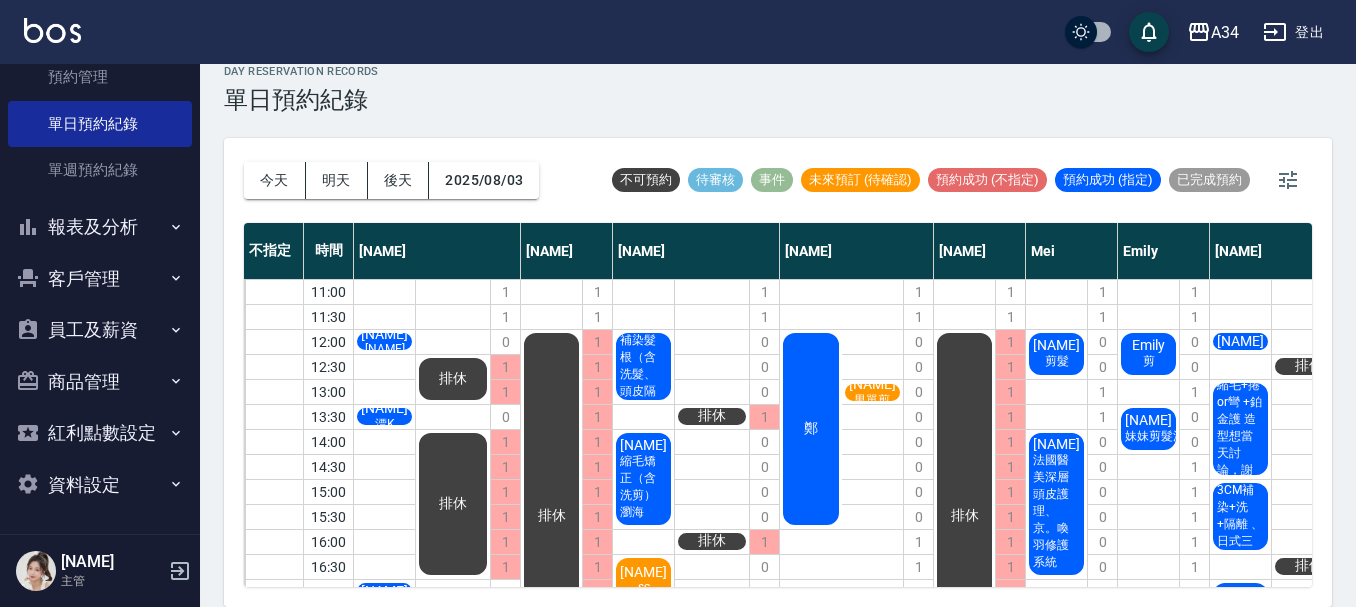 click on "鄭" at bounding box center [384, 341] 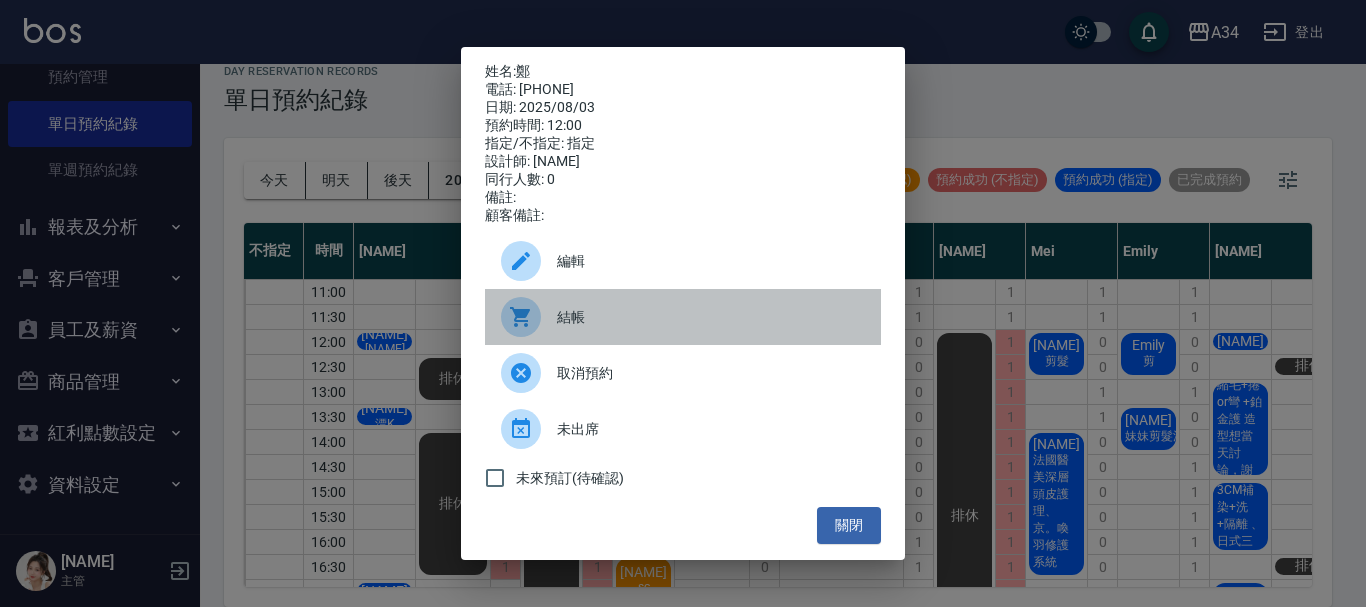 click on "結帳" at bounding box center [683, 317] 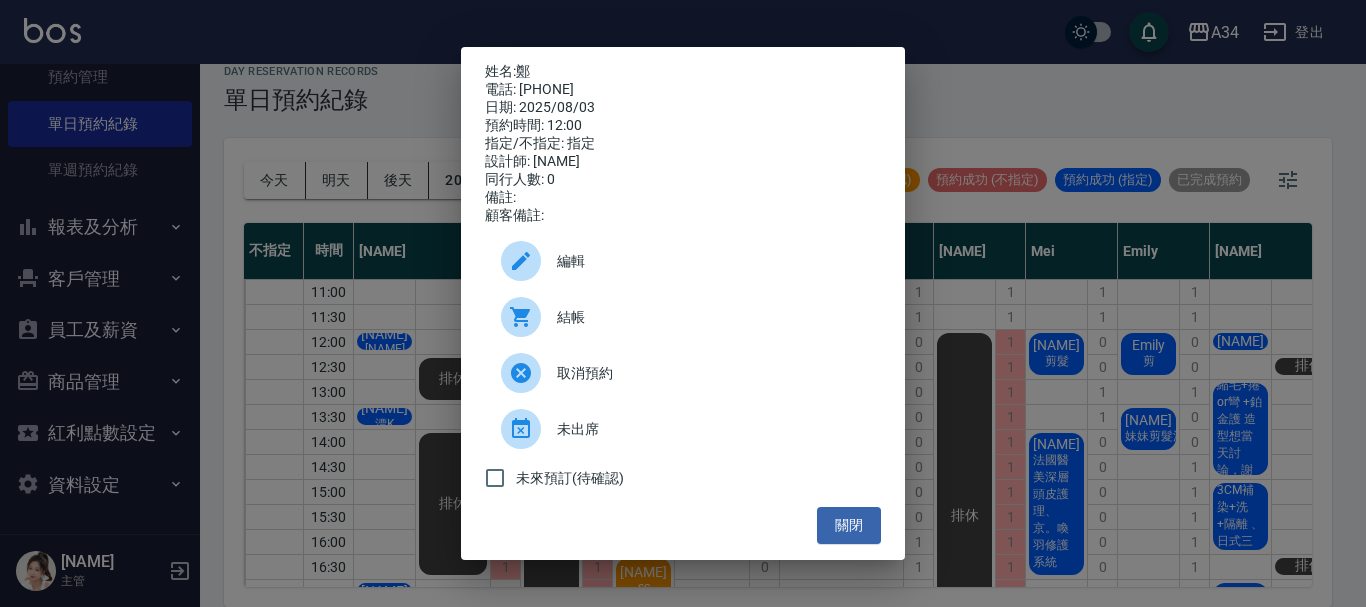 click on "編輯" at bounding box center (711, 261) 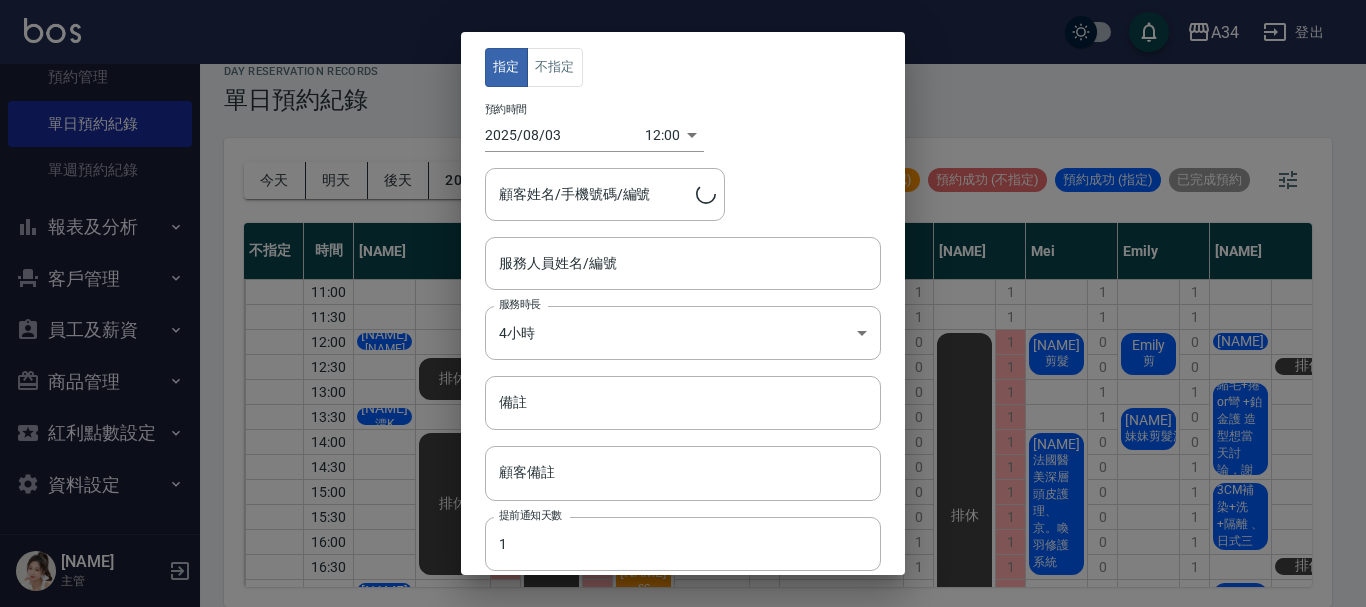 type on "[NAME]-27" 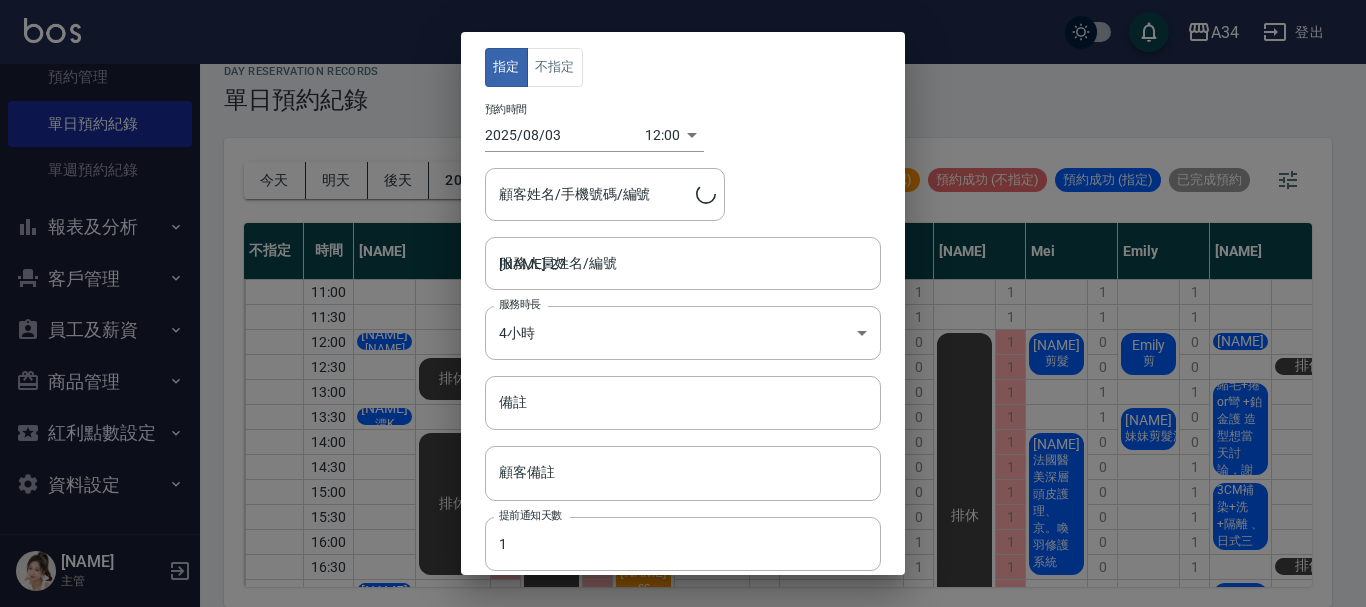 type on "[NAME]/[PHONE]" 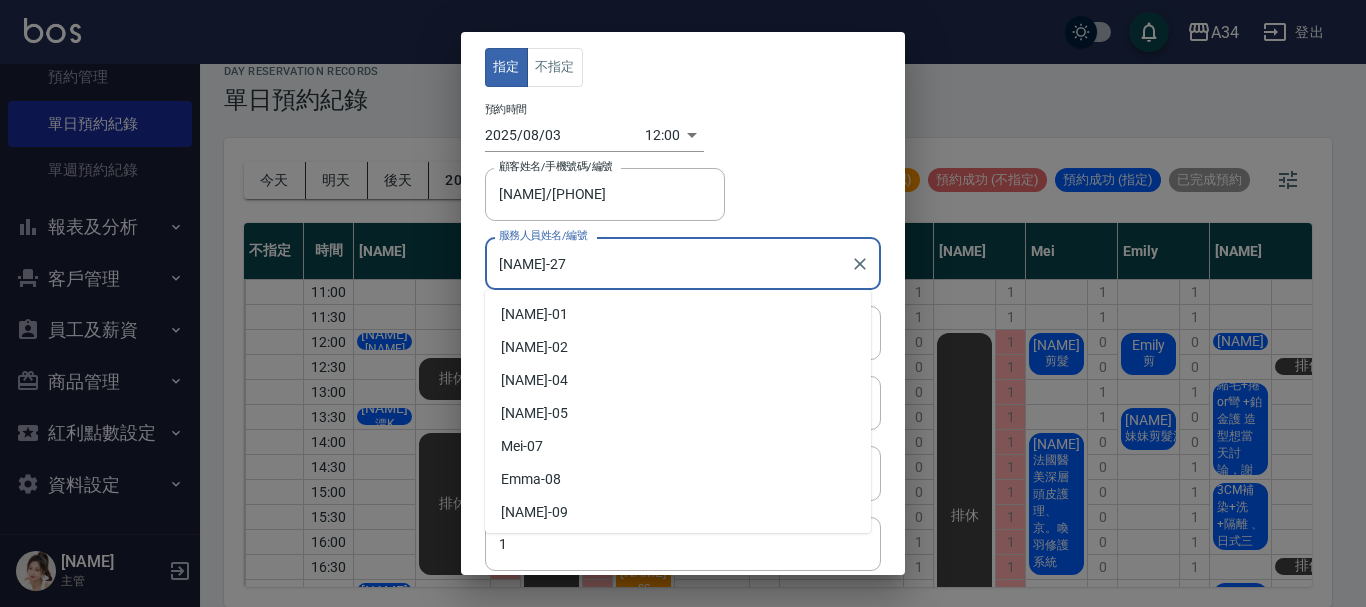 click on "[NAME]-27" at bounding box center (668, 263) 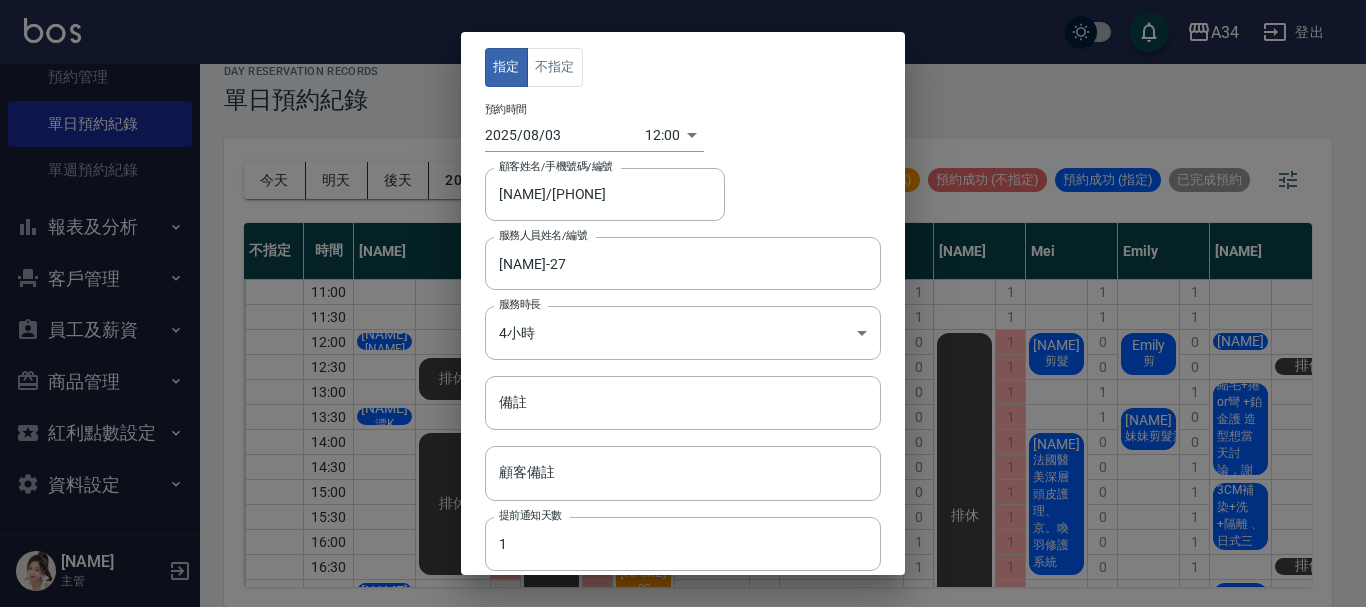 click on "顧客姓名/手機號碼/編號 [NAME]/[PHONE] 顧客姓名/手機號碼/編號" at bounding box center (683, 194) 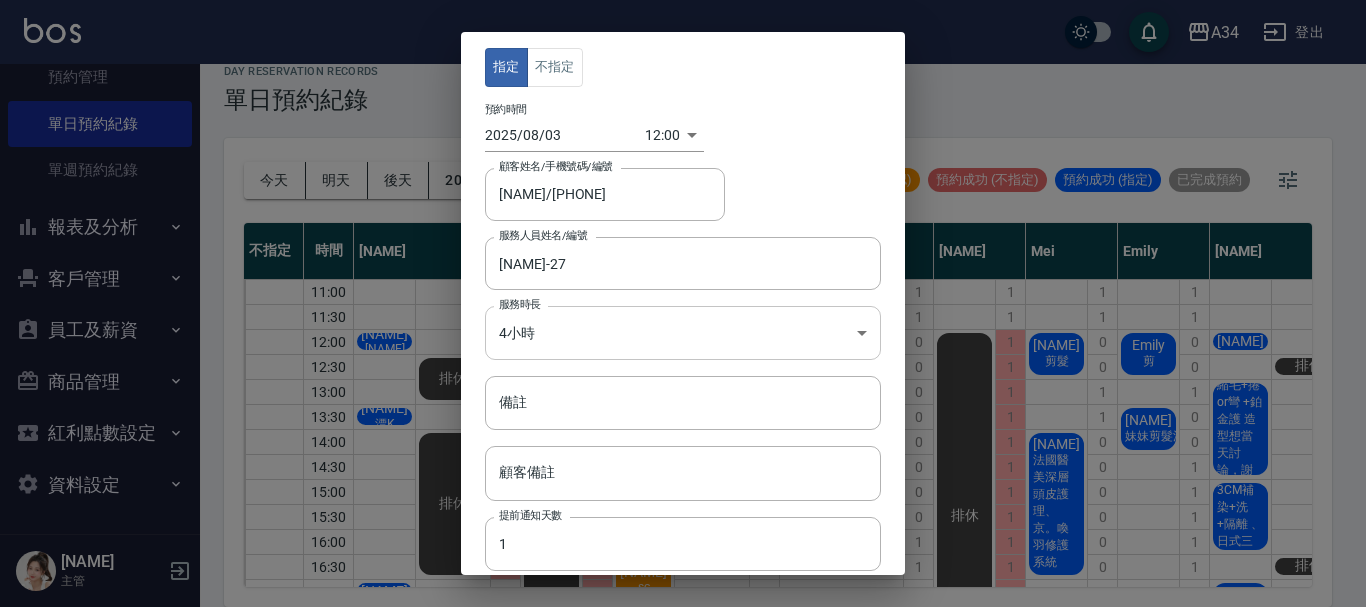 click on "A34 登出 釘選頁面 打帳單 帳單列表 現場電腦打卡 單日預約紀錄 店家日報表 設計師日報表 設計師業績表 櫃檯作業 打帳單 帳單列表 現金收支登錄 高階收支登錄 材料自購登錄 每日結帳 排班表 現場電腦打卡 預約管理 預約管理 單日預約紀錄 單週預約紀錄 報表及分析 報表目錄 店家區間累計表 店家日報表 互助日報表 互助月報表 互助點數明細 互助業績報表 全店業績分析表 營業統計分析表 設計師業績表 設計師日報表 設計師業績分析表 設計師業績月報表 設計師排行榜 商品銷售排行榜 商品消耗明細 商品庫存表 商品庫存盤點表 單一服務項目查詢 店販抽成明細 店販分類抽成明細 顧客入金餘額表 顧客卡券餘額表 每日非現金明細 每日收支明細 收支分類明細表 費用分析表 顧客消費排行榜 客戶管理 客戶列表 客資篩選匯出 卡券管理 入金管理 員工及薪資 員工列表 [NAME]" at bounding box center [683, 292] 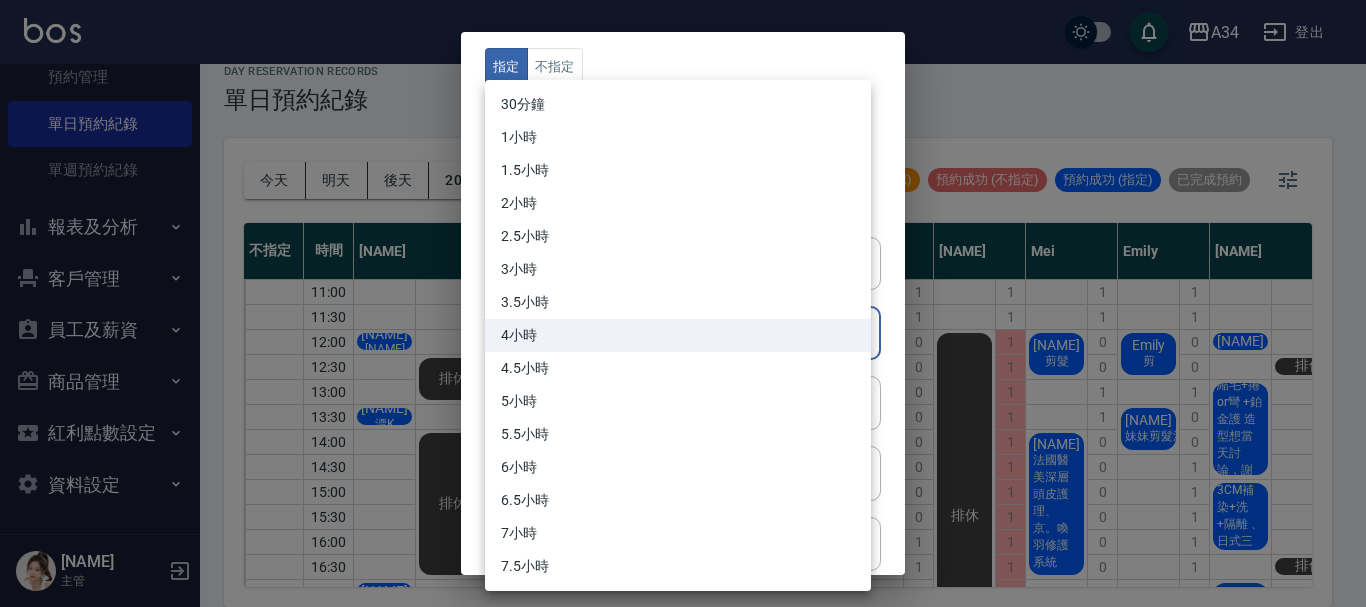 click on "6小時" at bounding box center [678, 467] 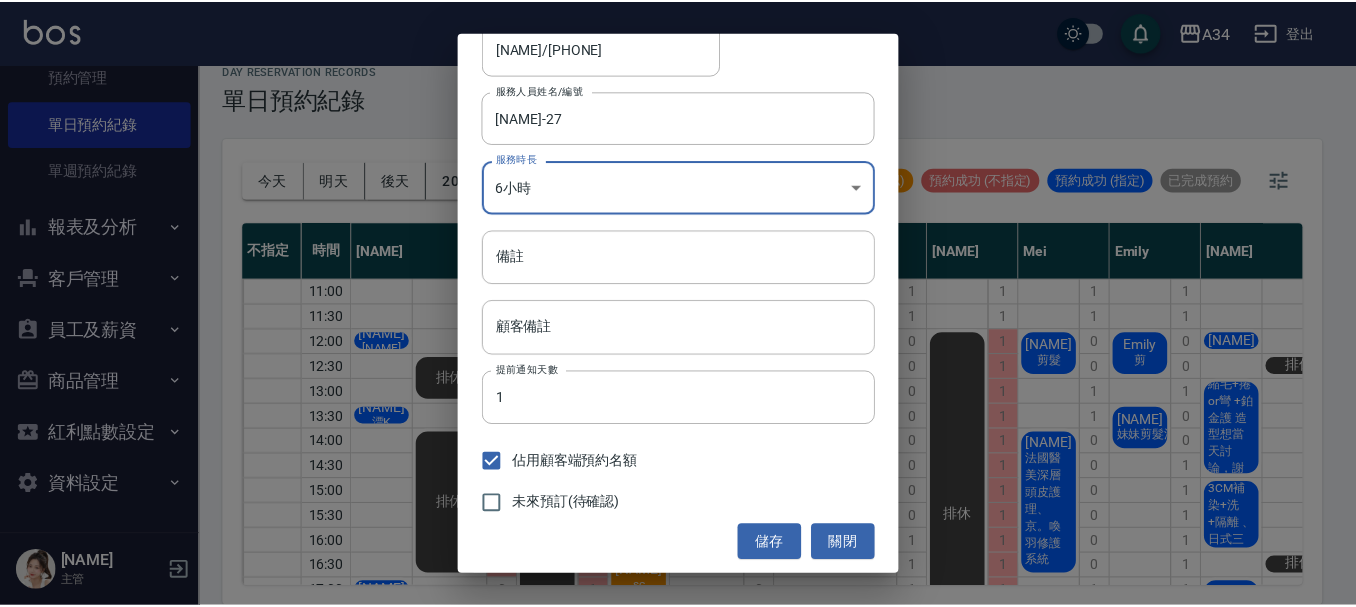scroll, scrollTop: 148, scrollLeft: 0, axis: vertical 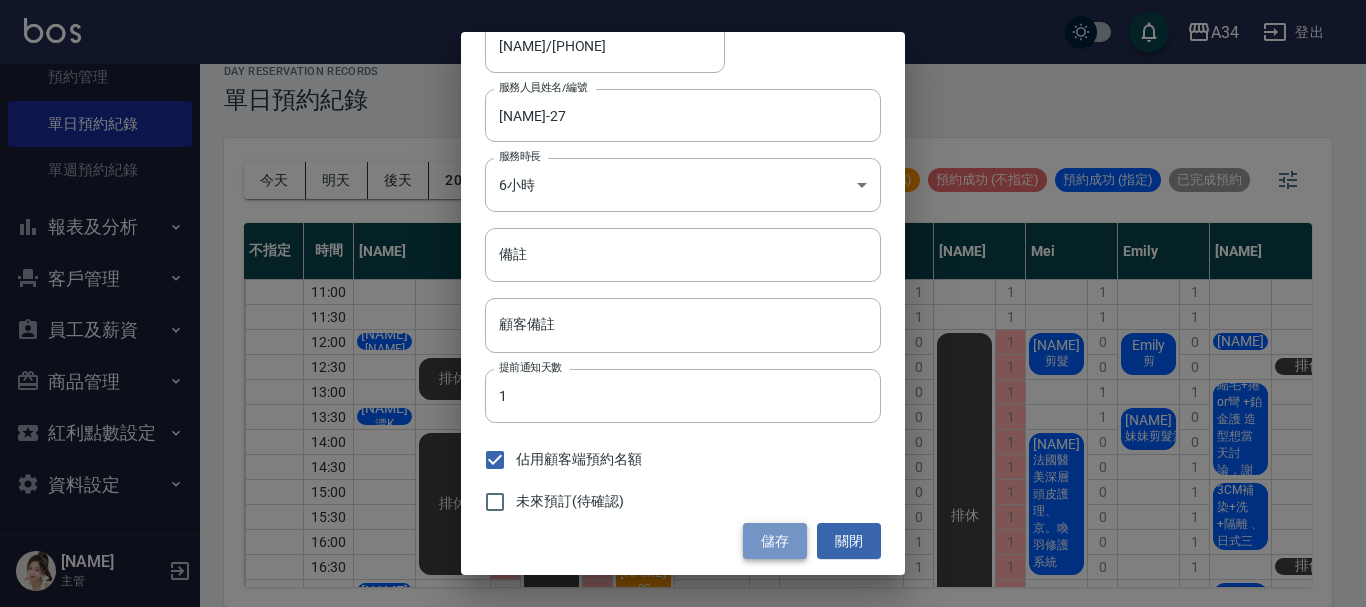 click on "儲存" at bounding box center (775, 541) 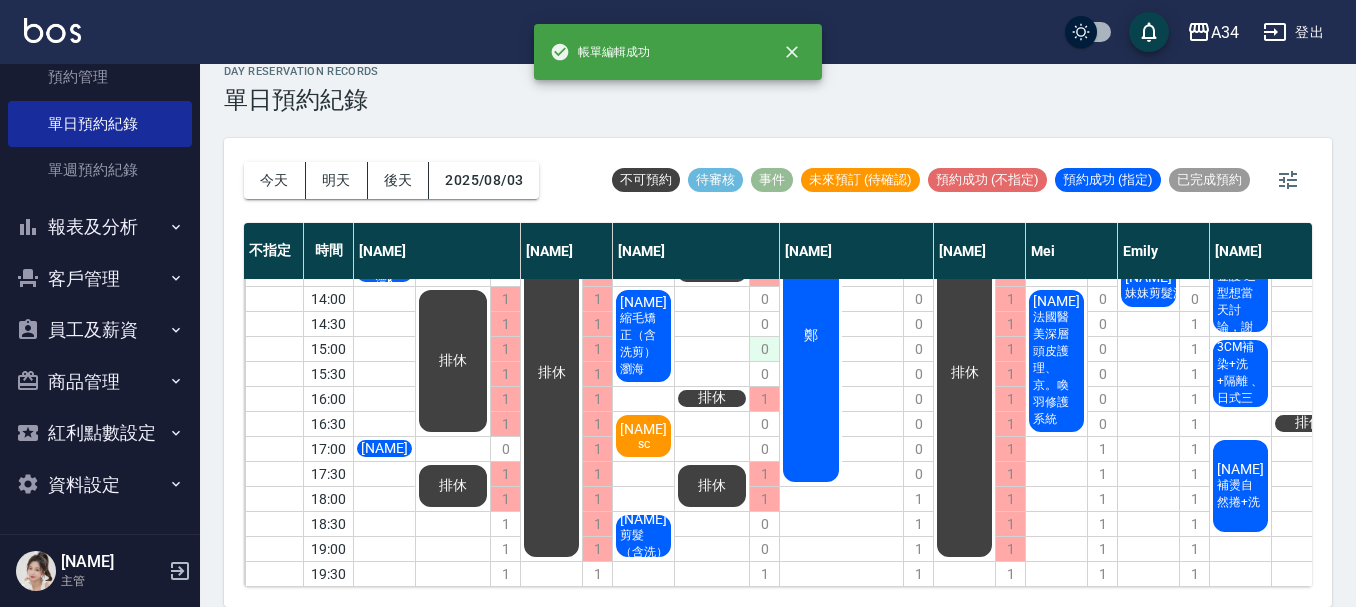 scroll, scrollTop: 158, scrollLeft: 0, axis: vertical 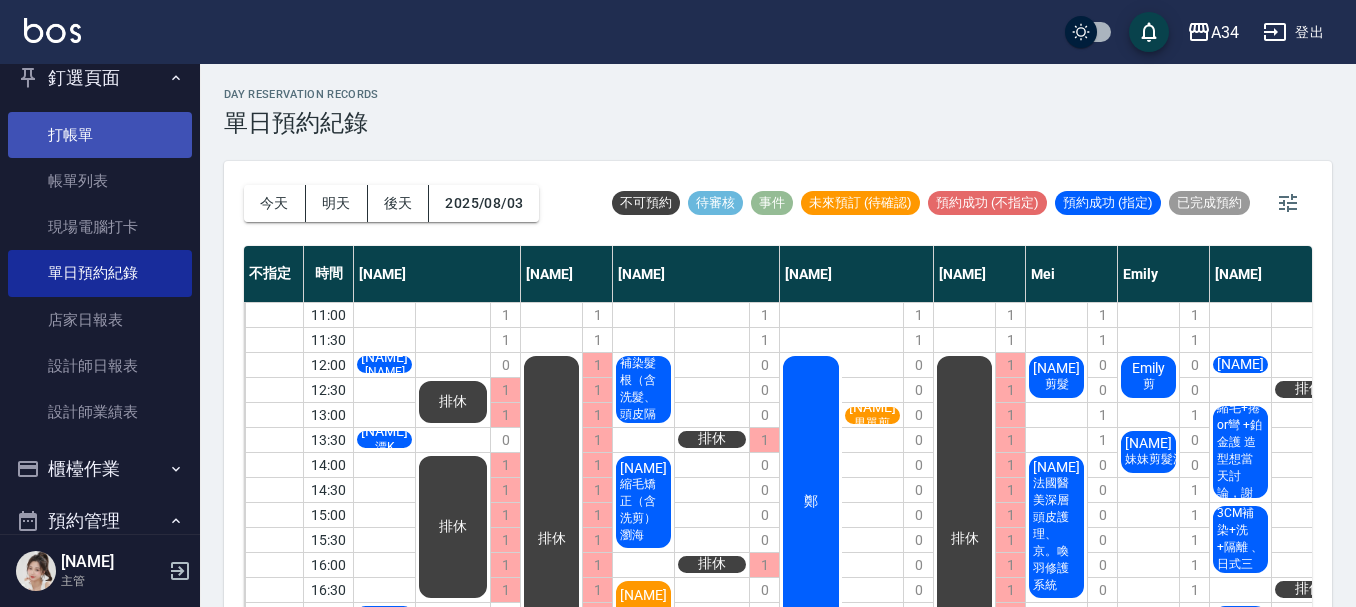 click on "打帳單" at bounding box center [100, 135] 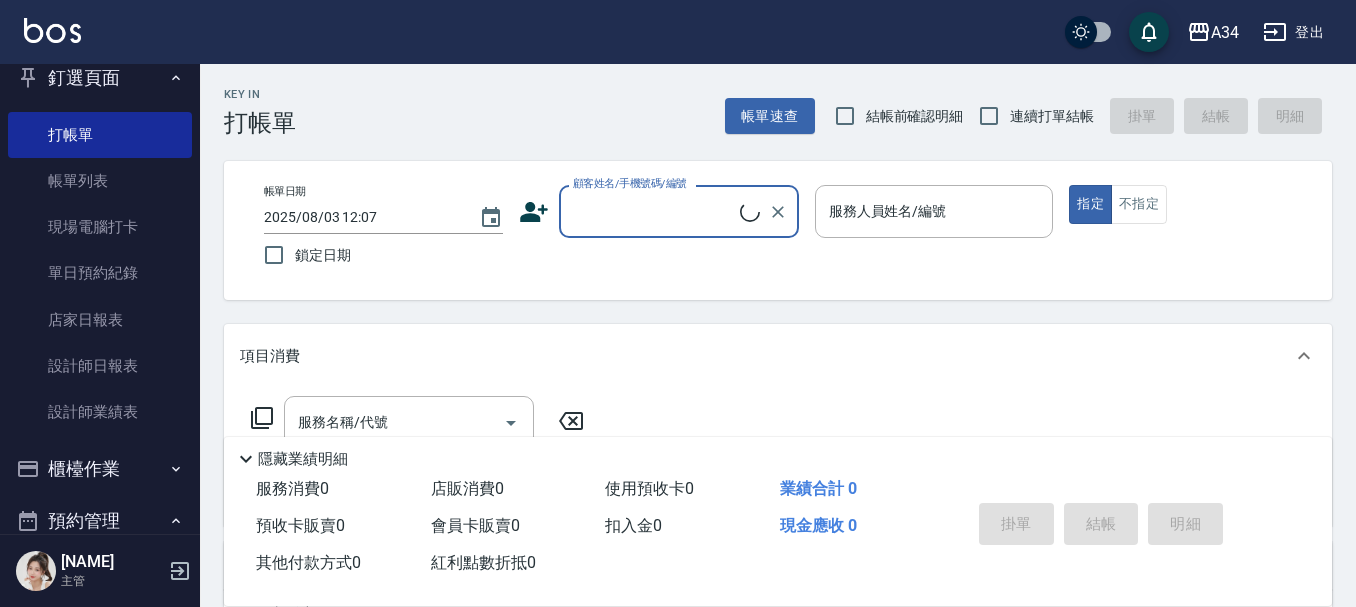 click on "顧客姓名/手機號碼/編號" at bounding box center (654, 211) 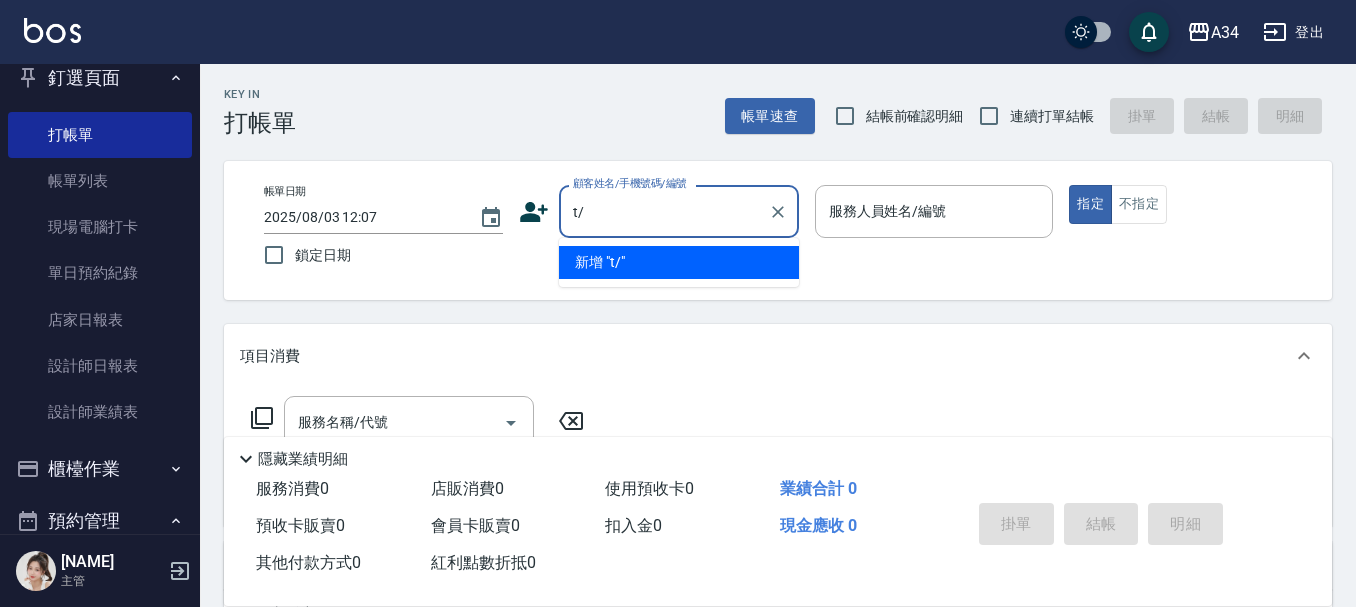 type on "t" 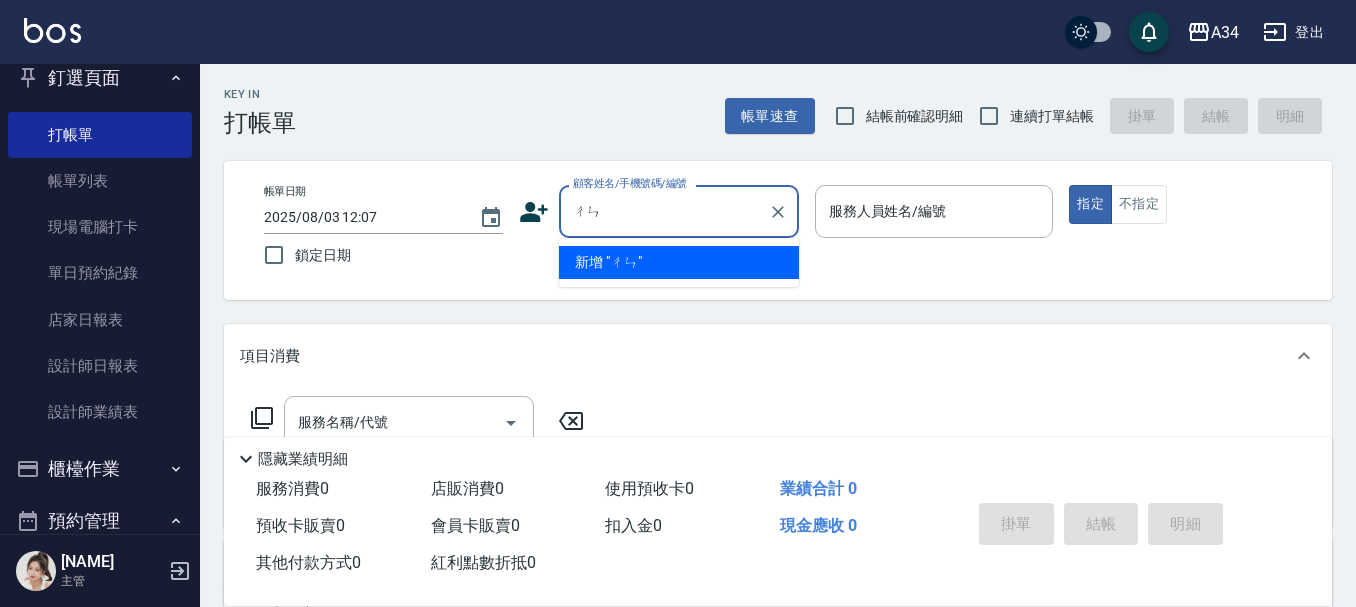 type on "陳" 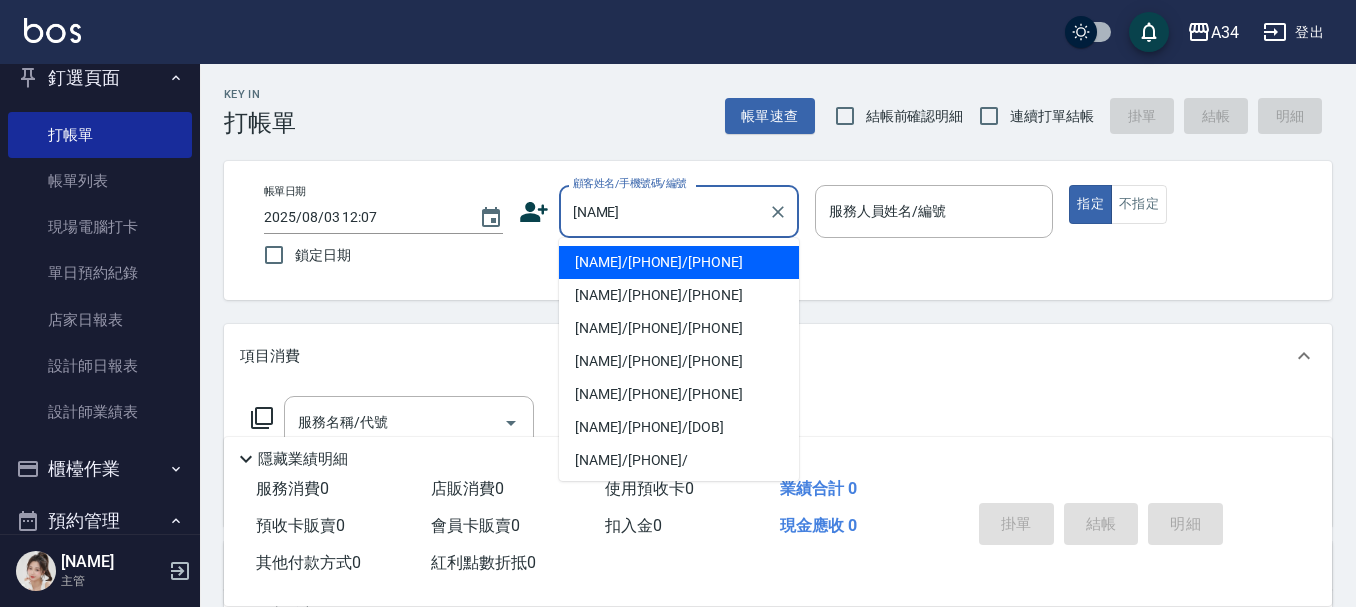 click on "[NAME]/[PHONE]/[PHONE]" at bounding box center [679, 262] 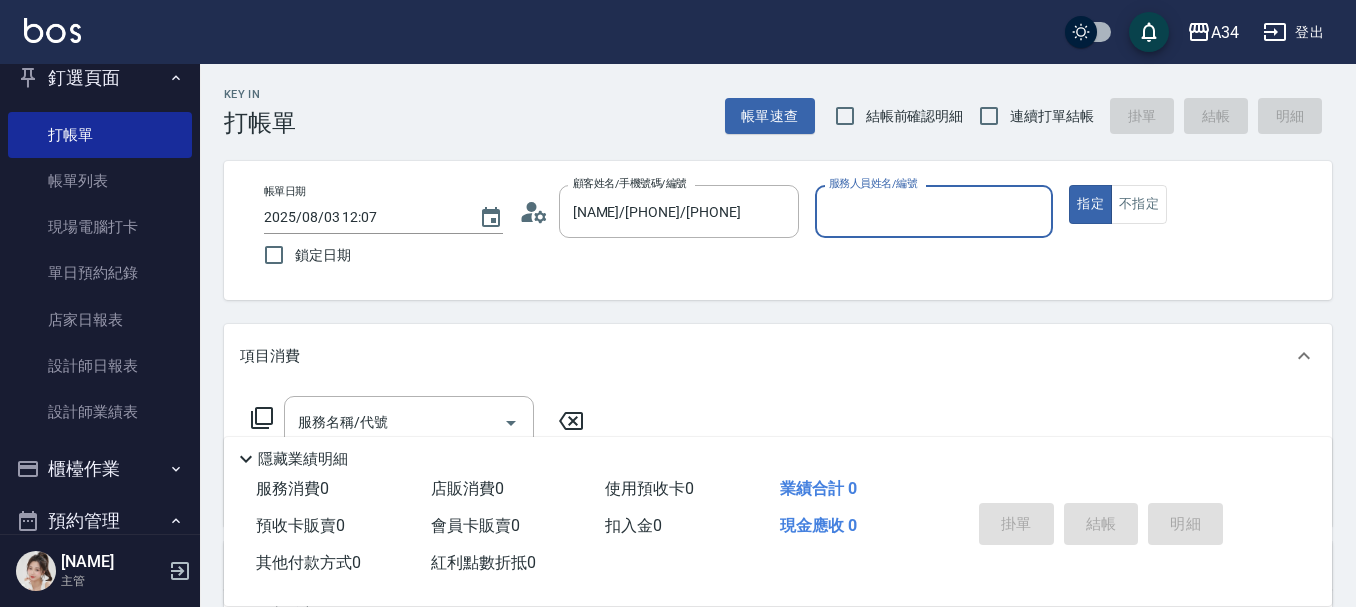 type on "[NAME]-04" 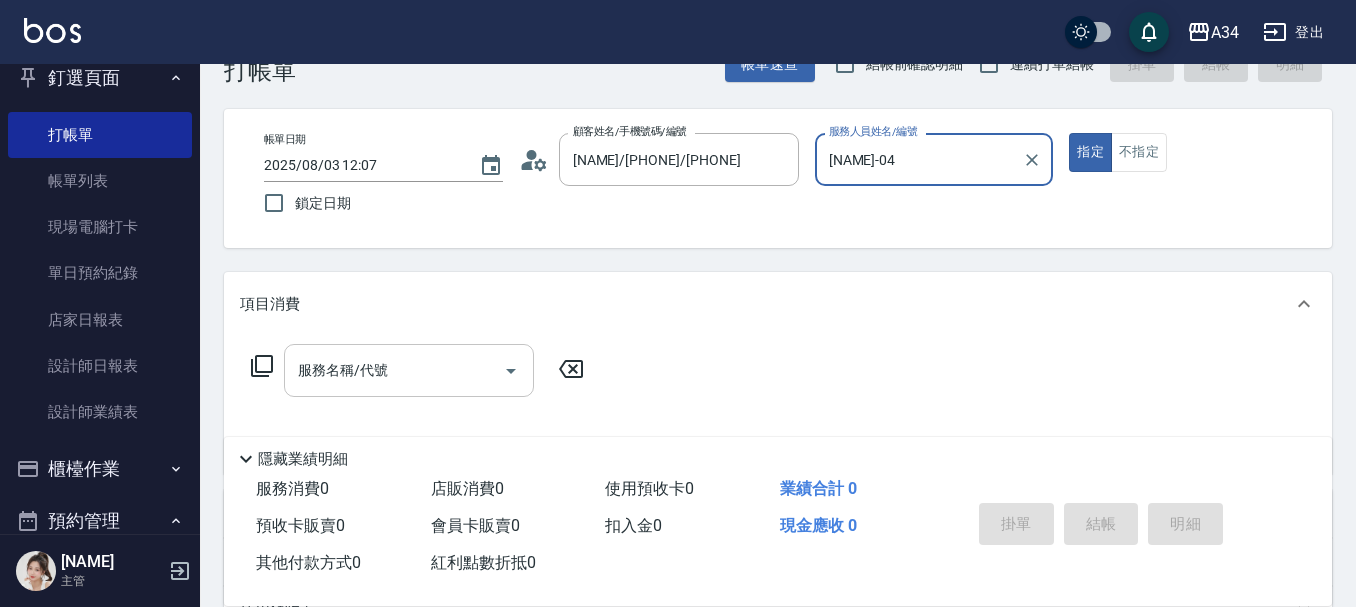 scroll, scrollTop: 100, scrollLeft: 0, axis: vertical 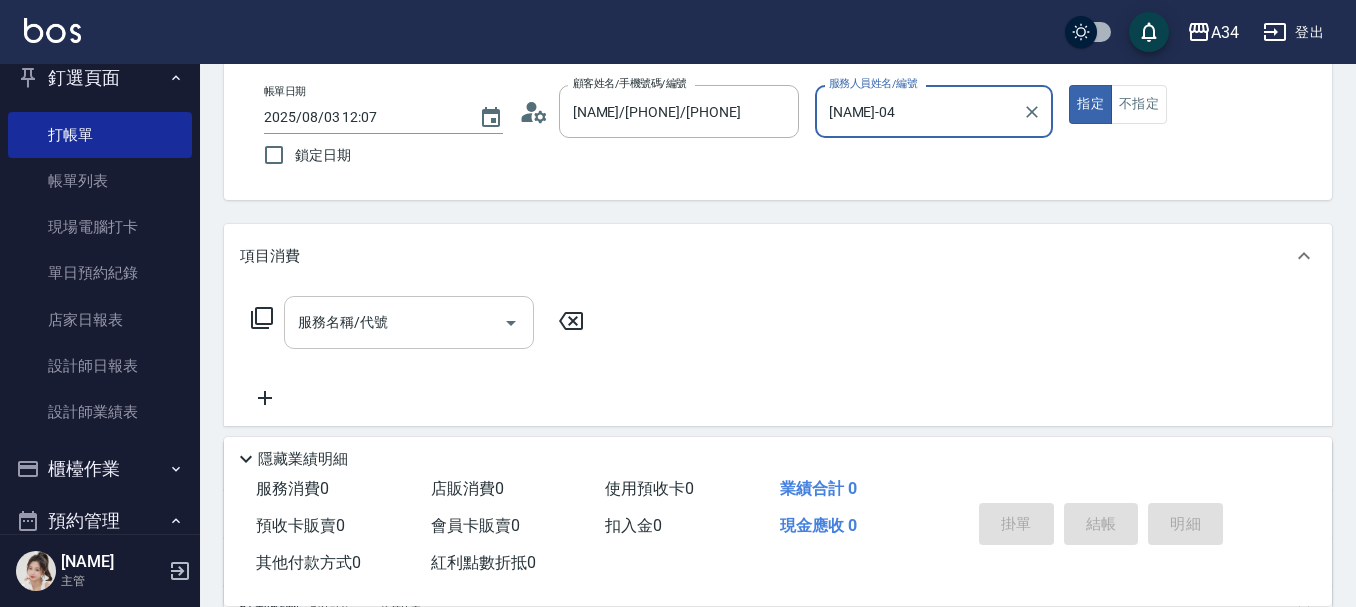 click on "服務名稱/代號" at bounding box center [394, 322] 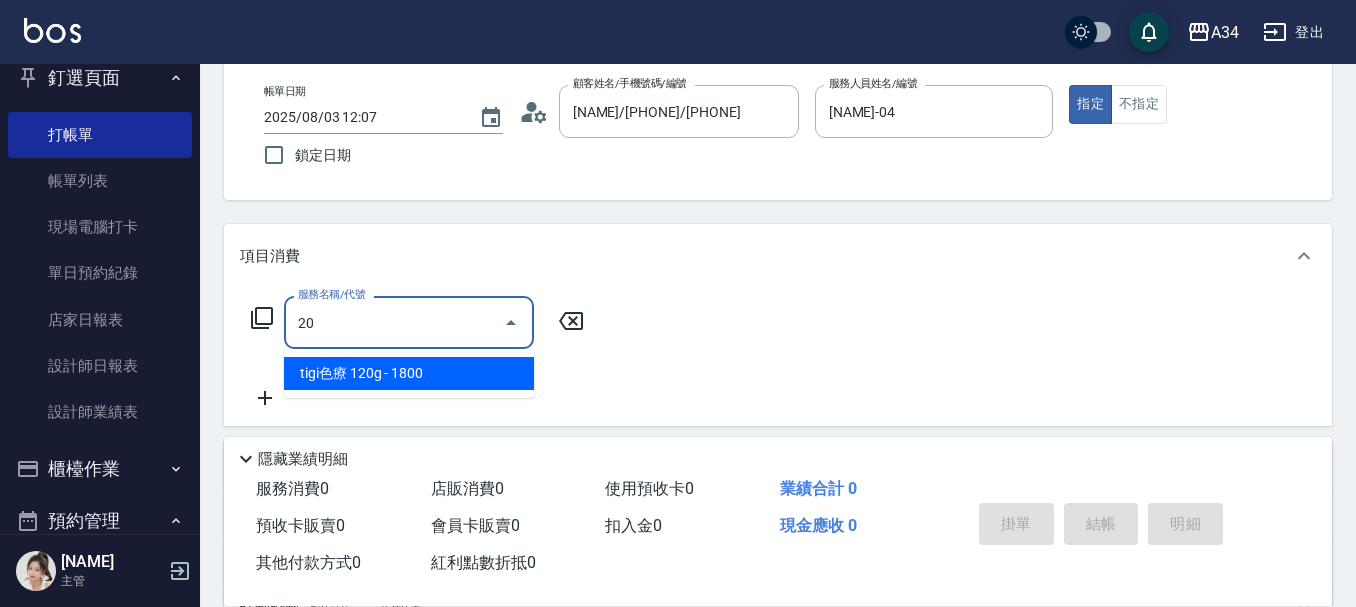 type on "201" 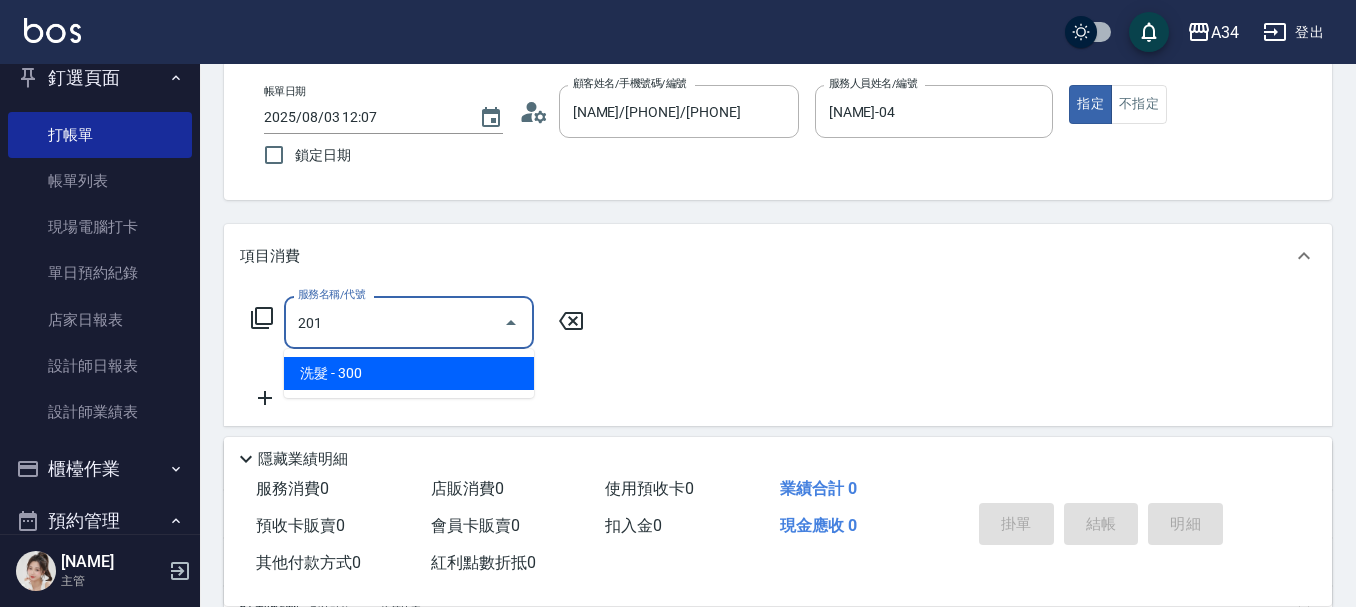 type on "30" 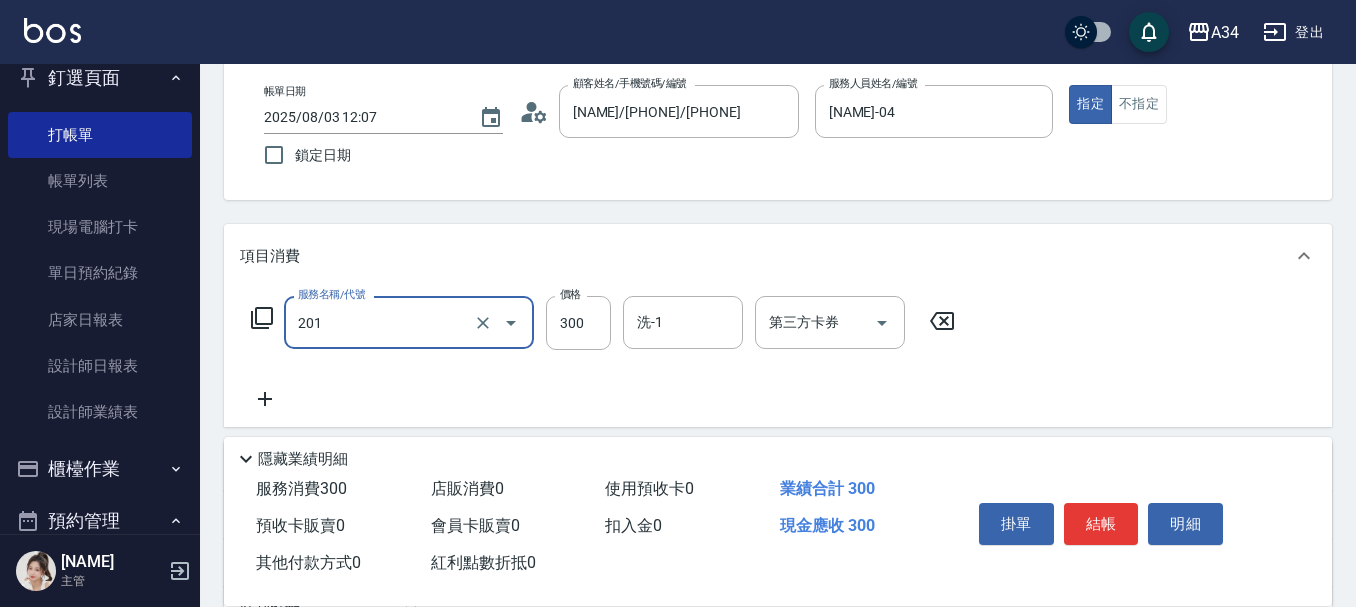 type on "洗髮(201)" 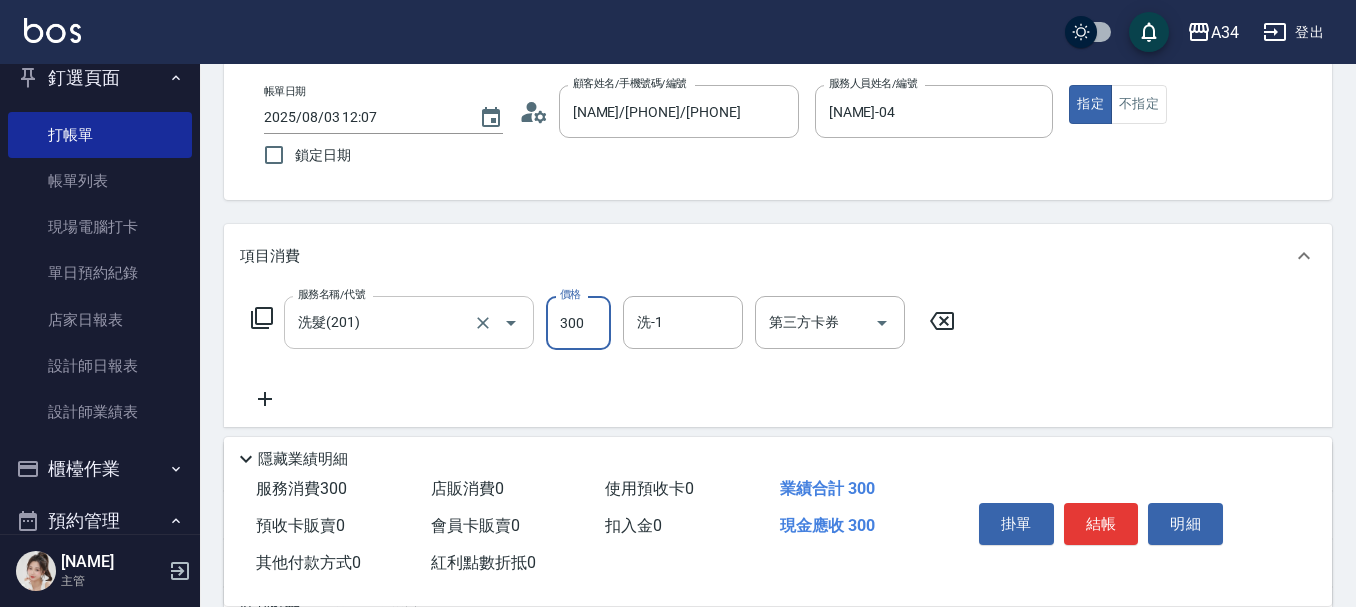 type on "0" 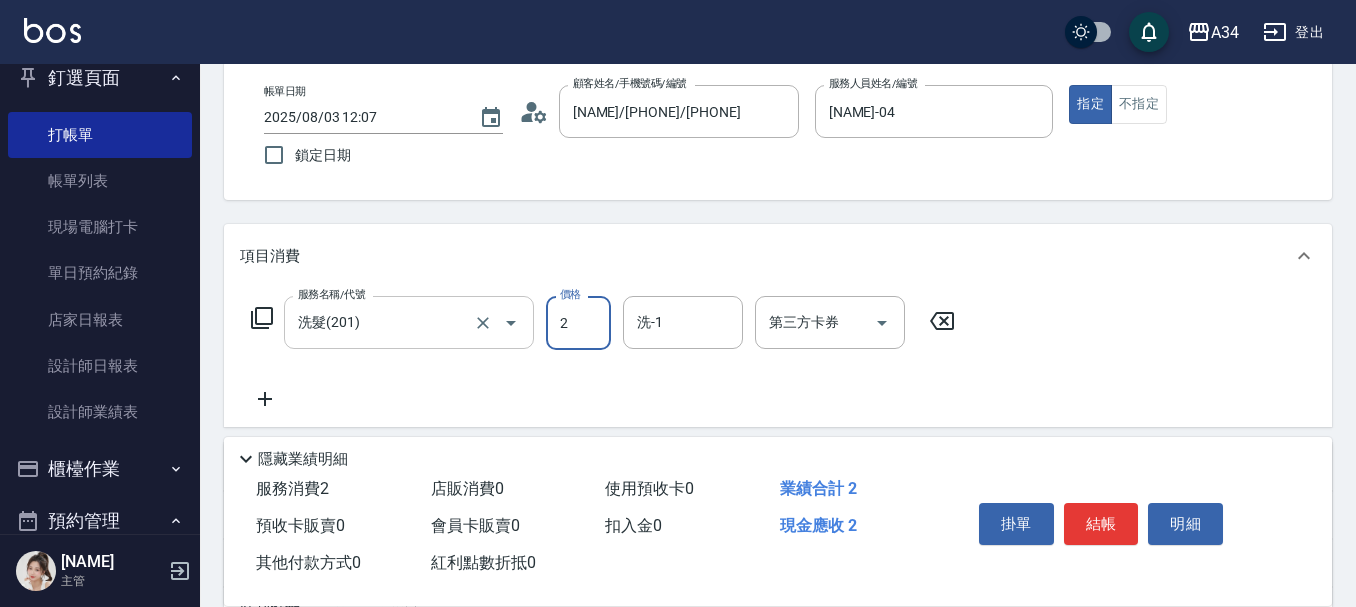 type on "20" 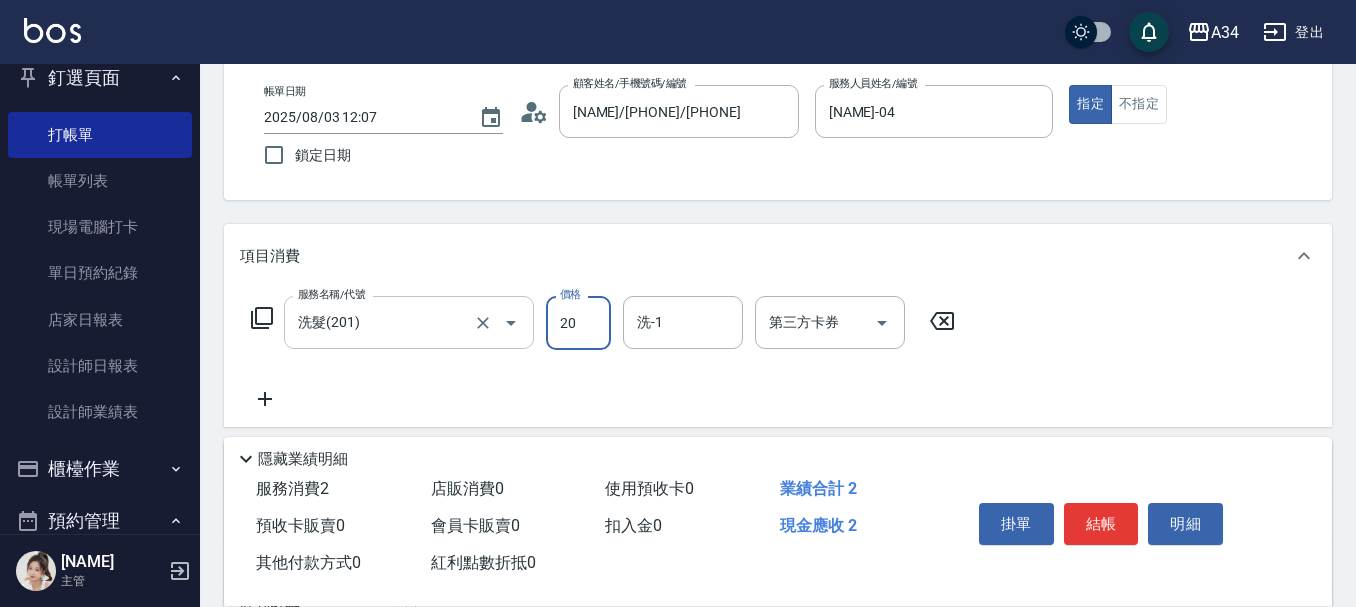 type on "20" 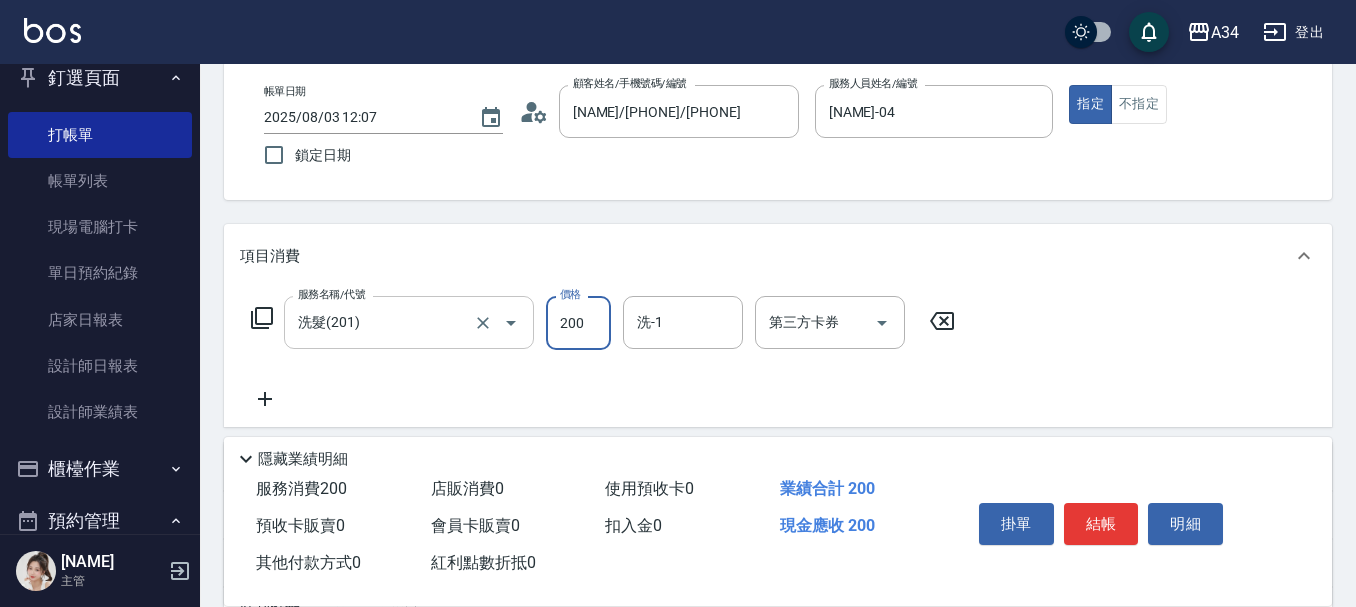 type on "200" 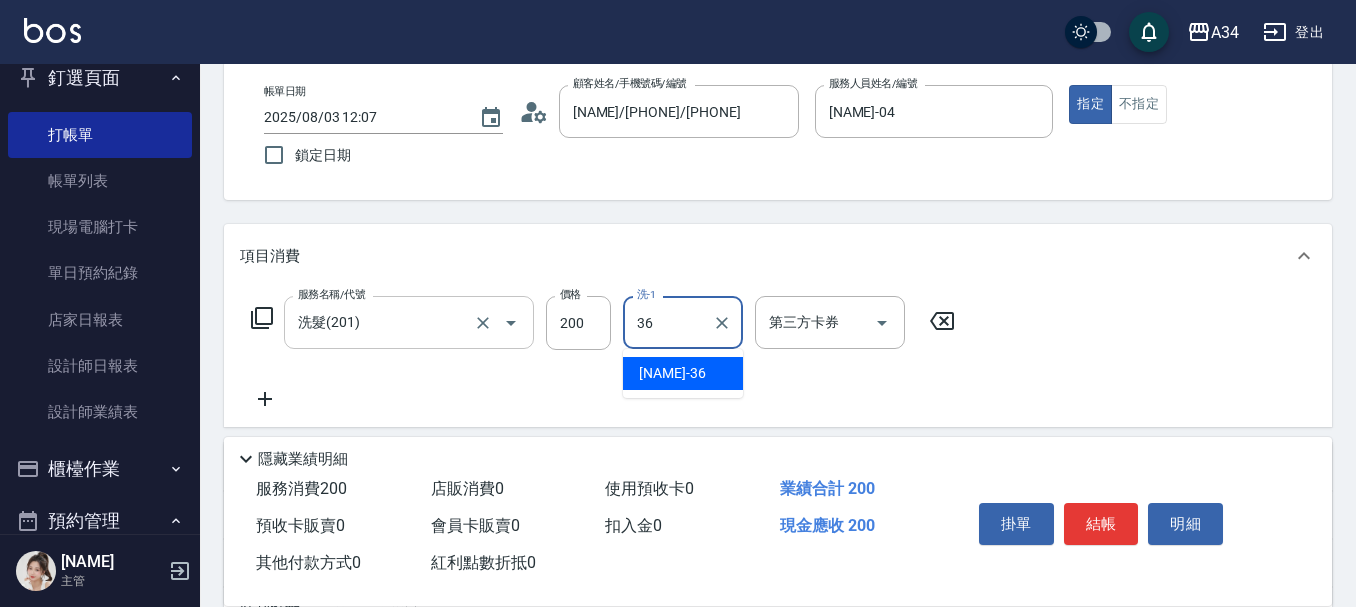 type on "[NAME]-36" 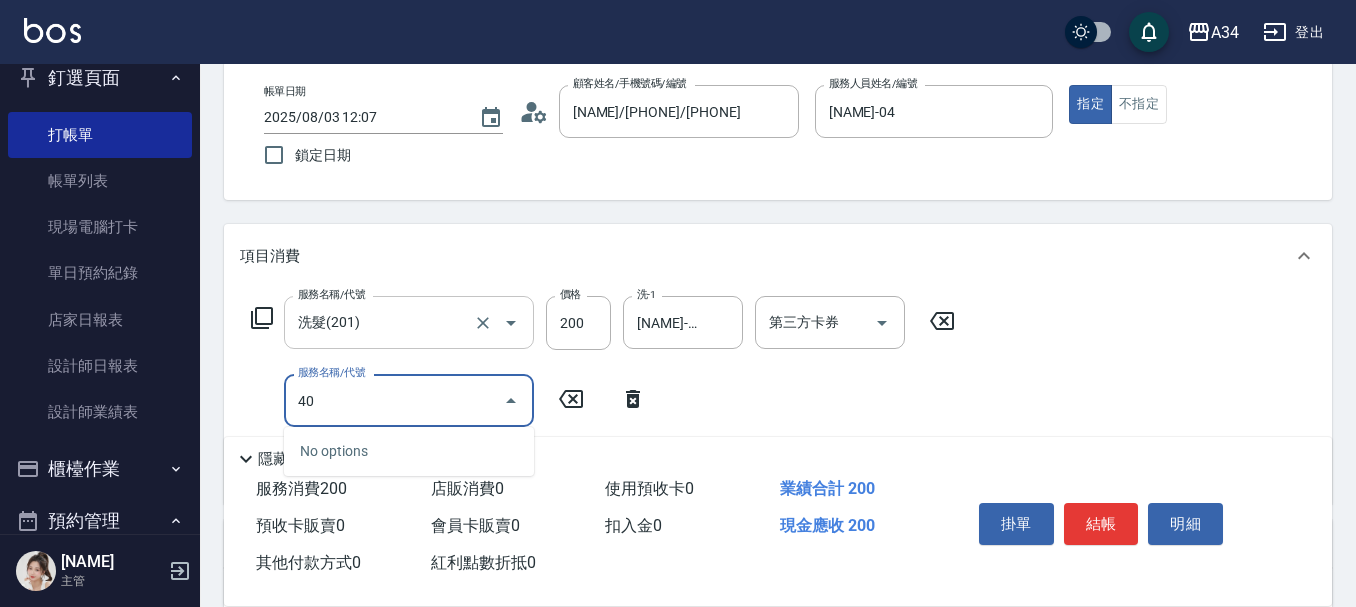 type on "401" 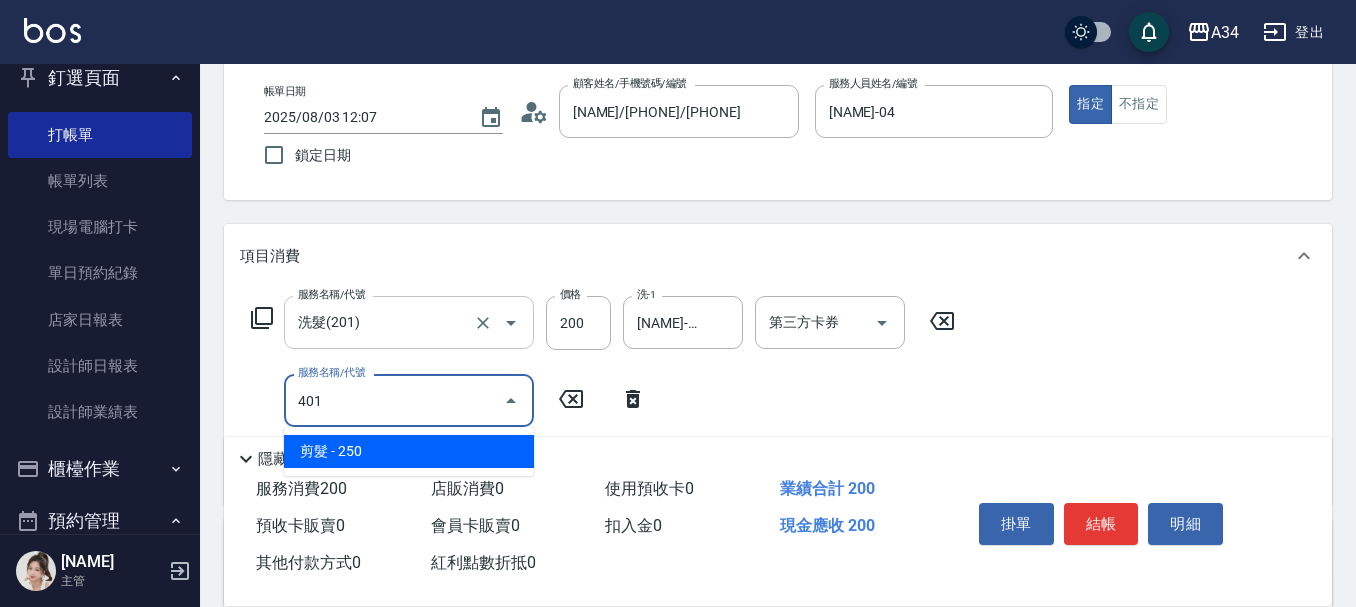 type on "40" 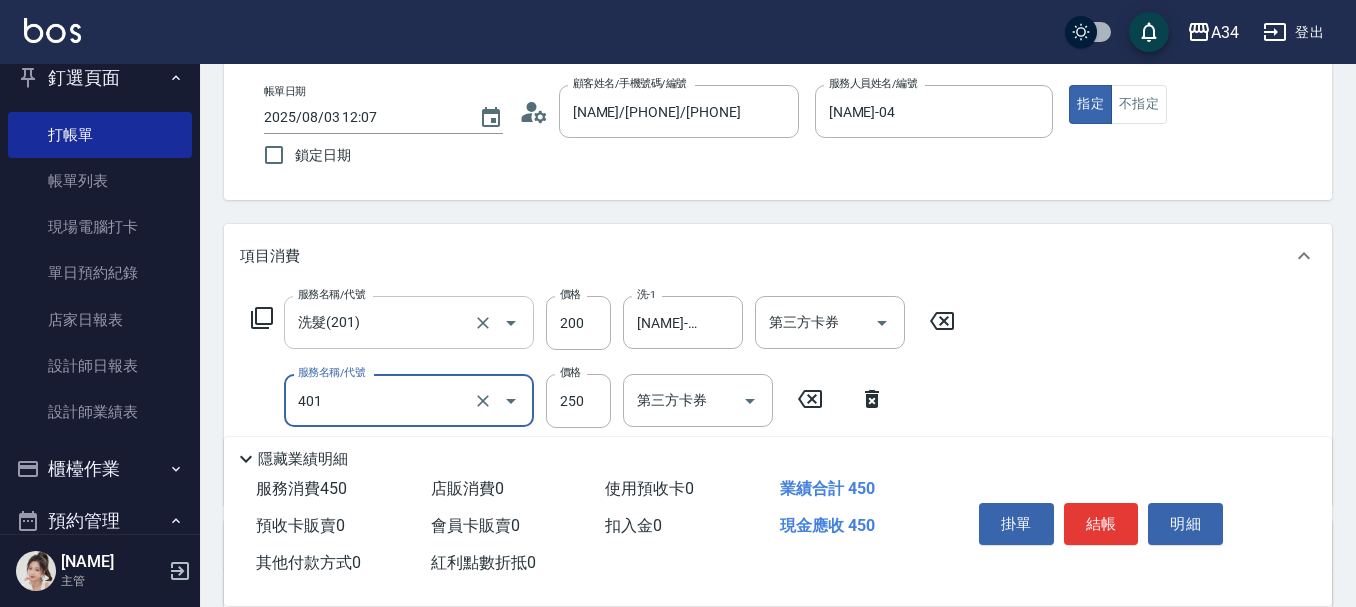 type on "剪髮(401)" 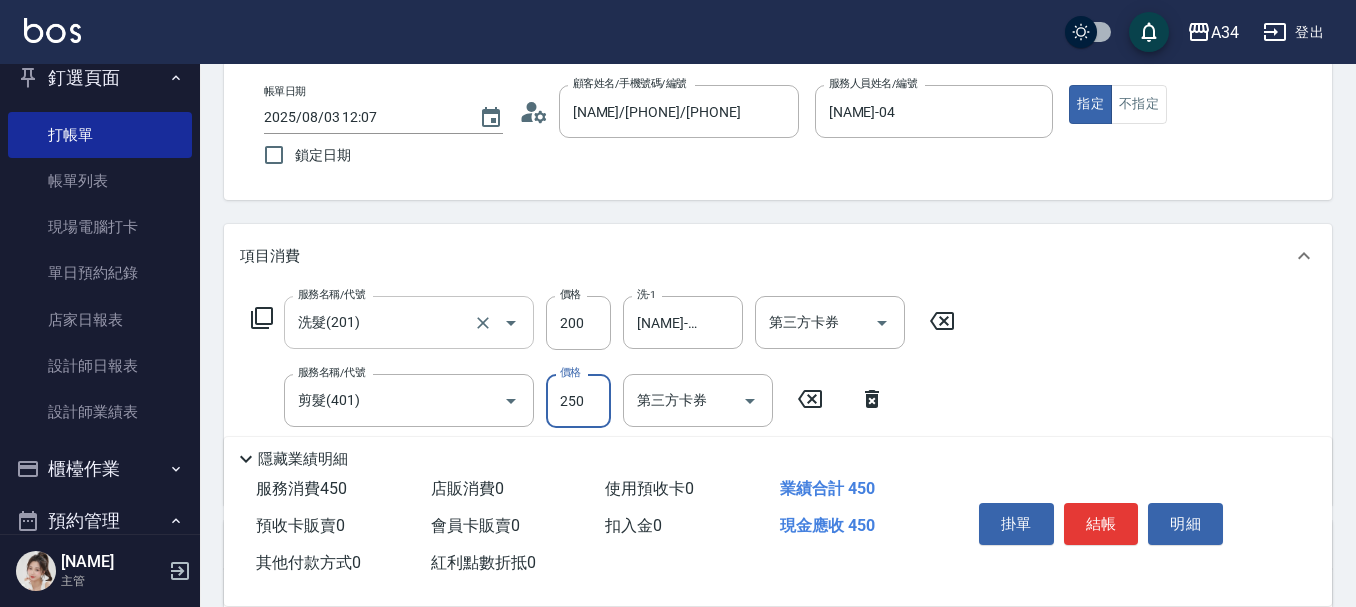 type on "4" 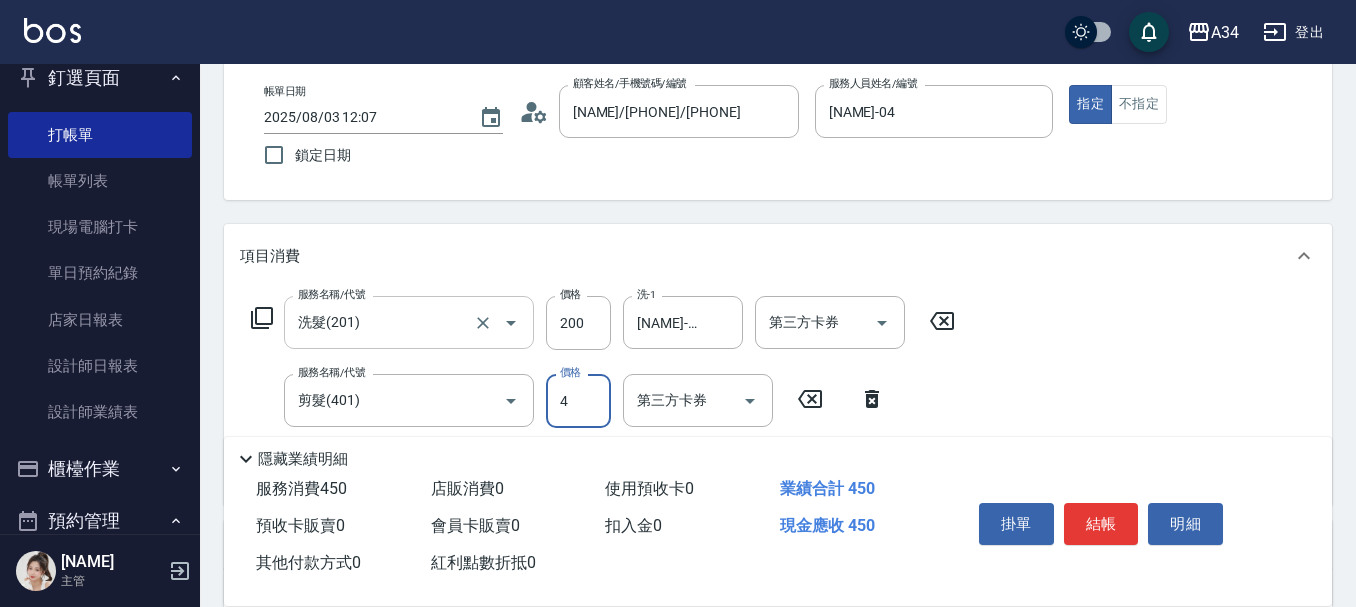 type on "20" 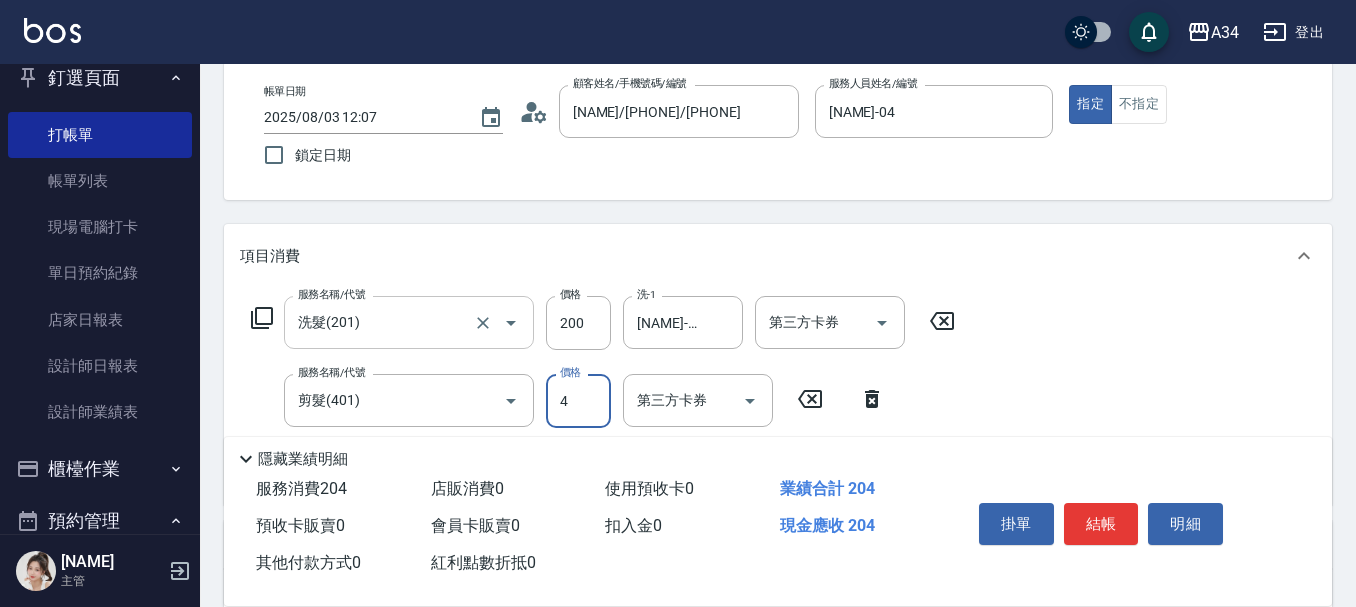 type on "40" 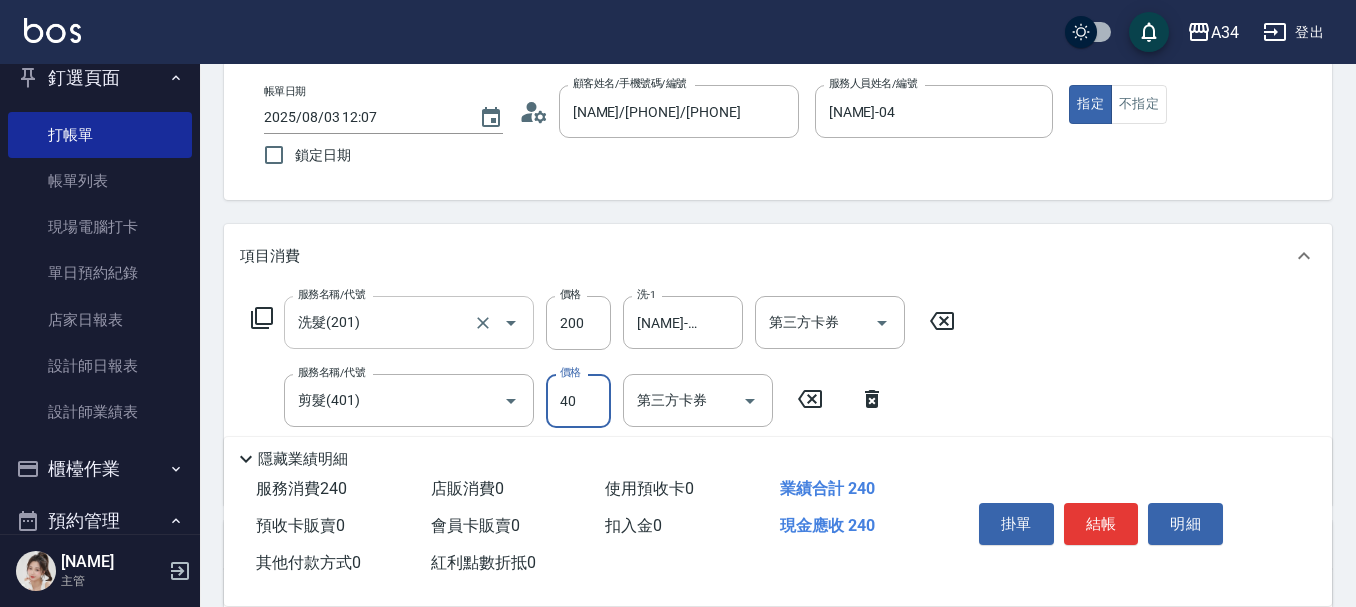 type on "60" 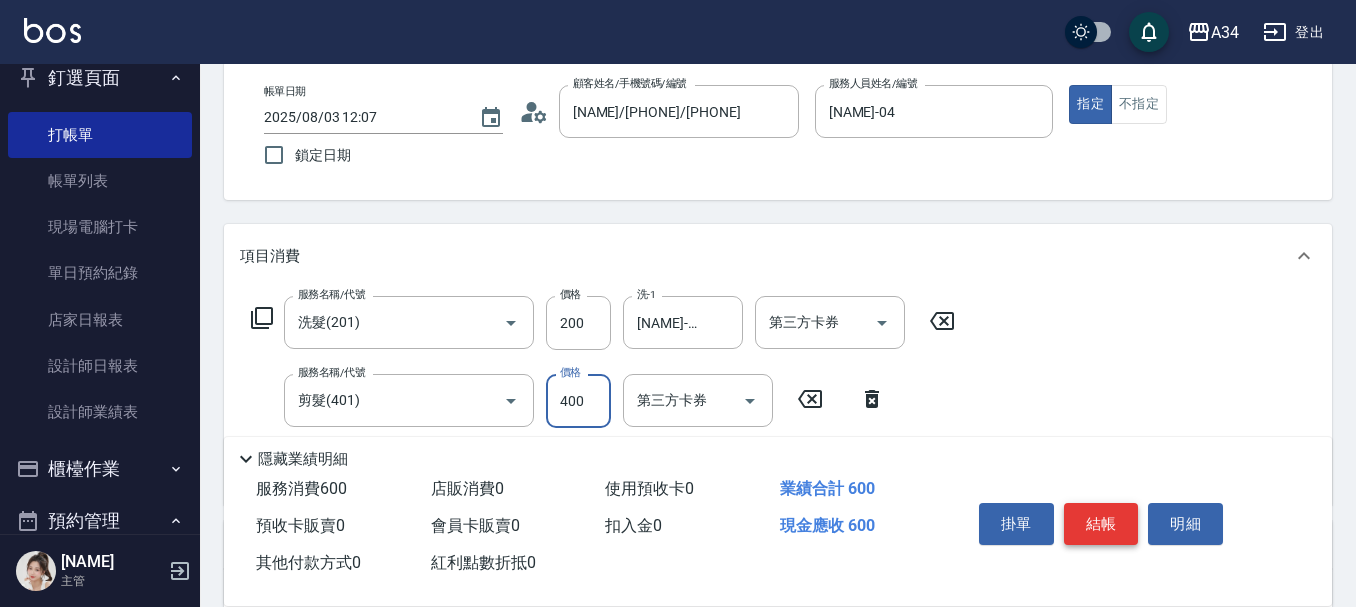 type on "400" 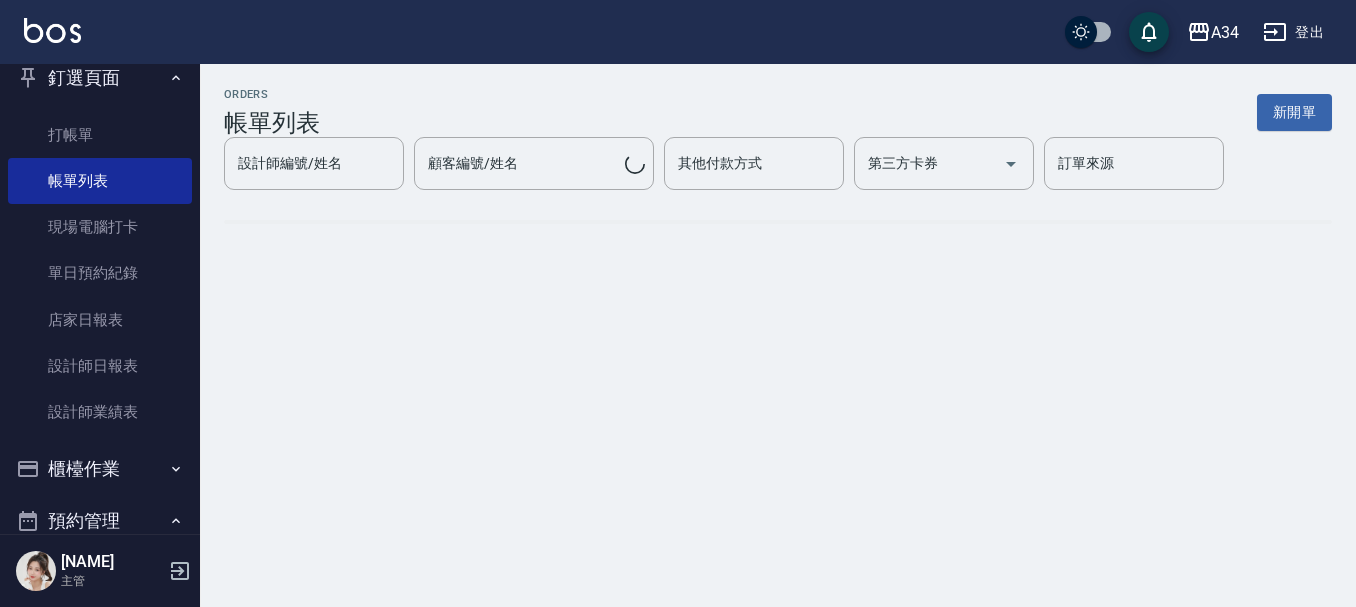 scroll, scrollTop: 0, scrollLeft: 0, axis: both 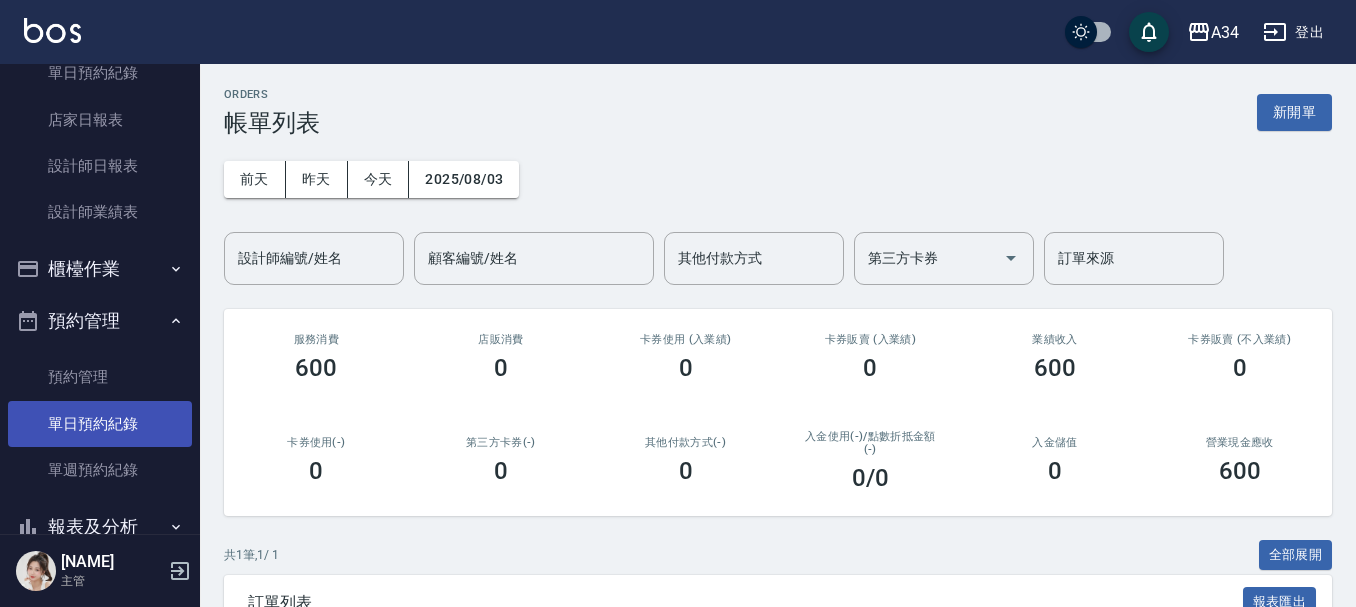 click on "單日預約紀錄" at bounding box center [100, 424] 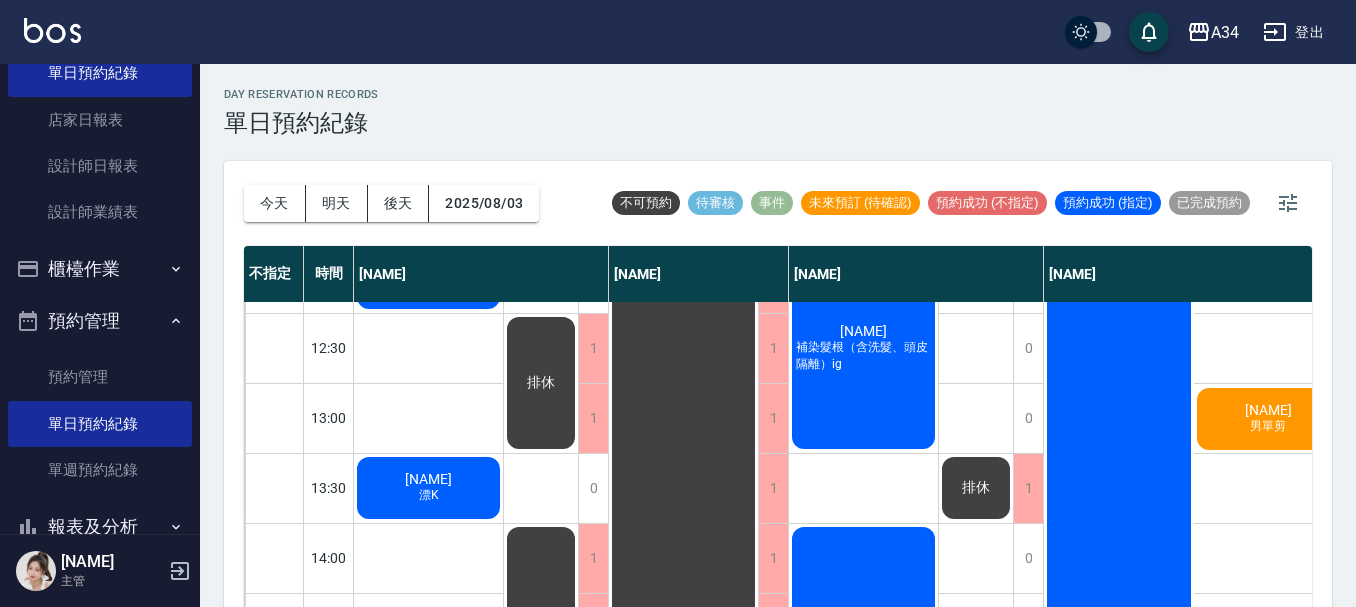 scroll, scrollTop: 200, scrollLeft: 0, axis: vertical 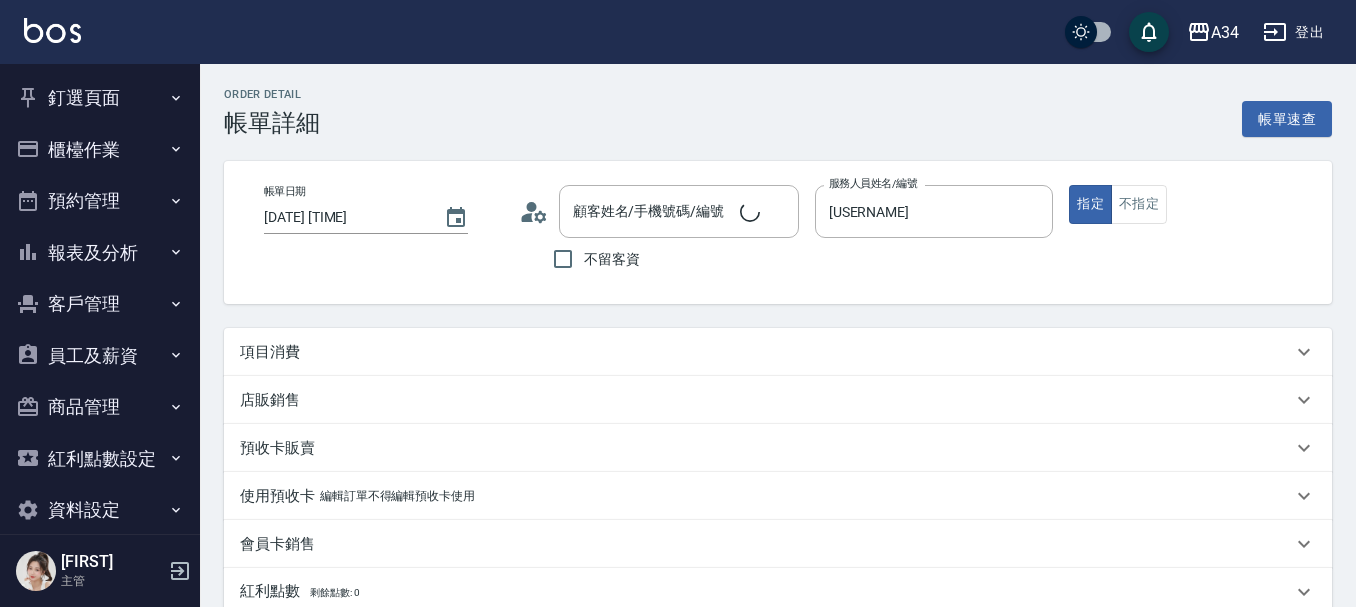type on "[NAME]/[PHONE]/null" 